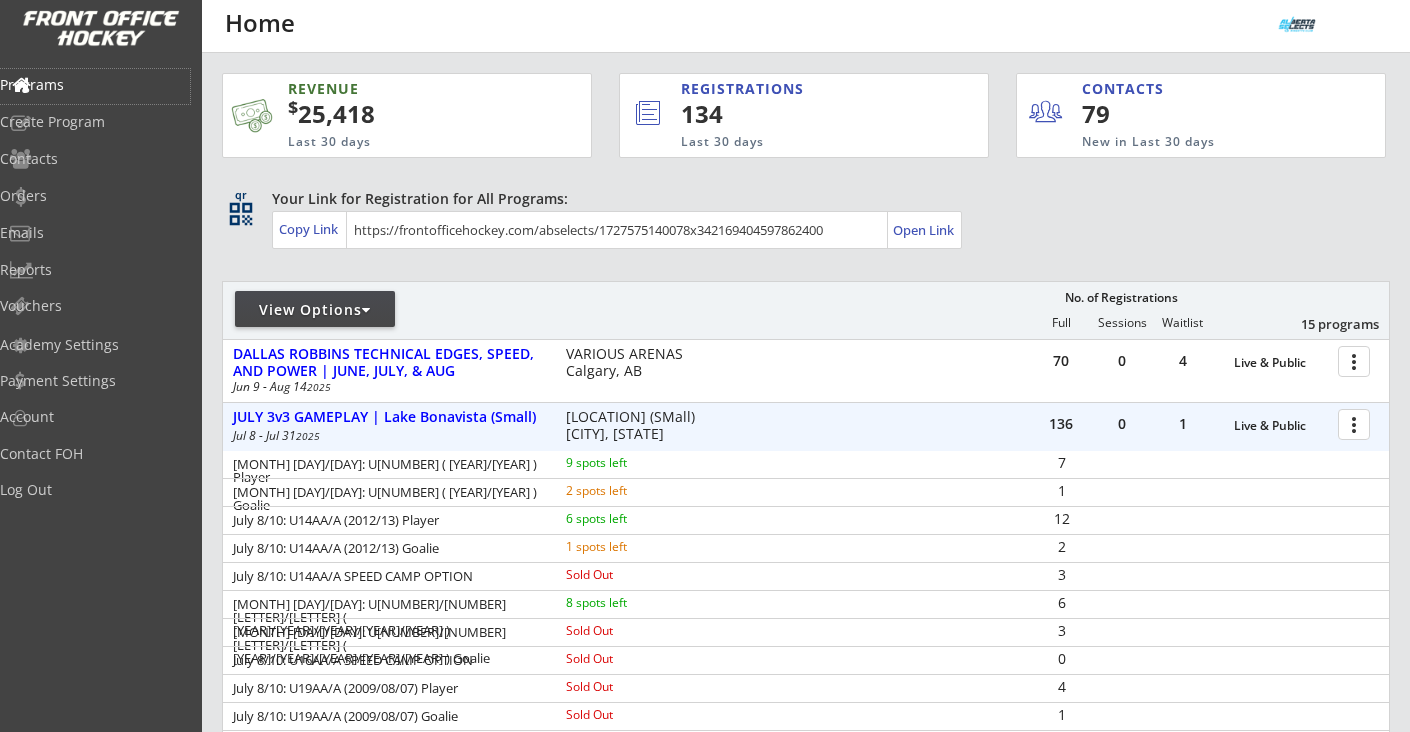 scroll, scrollTop: 0, scrollLeft: 0, axis: both 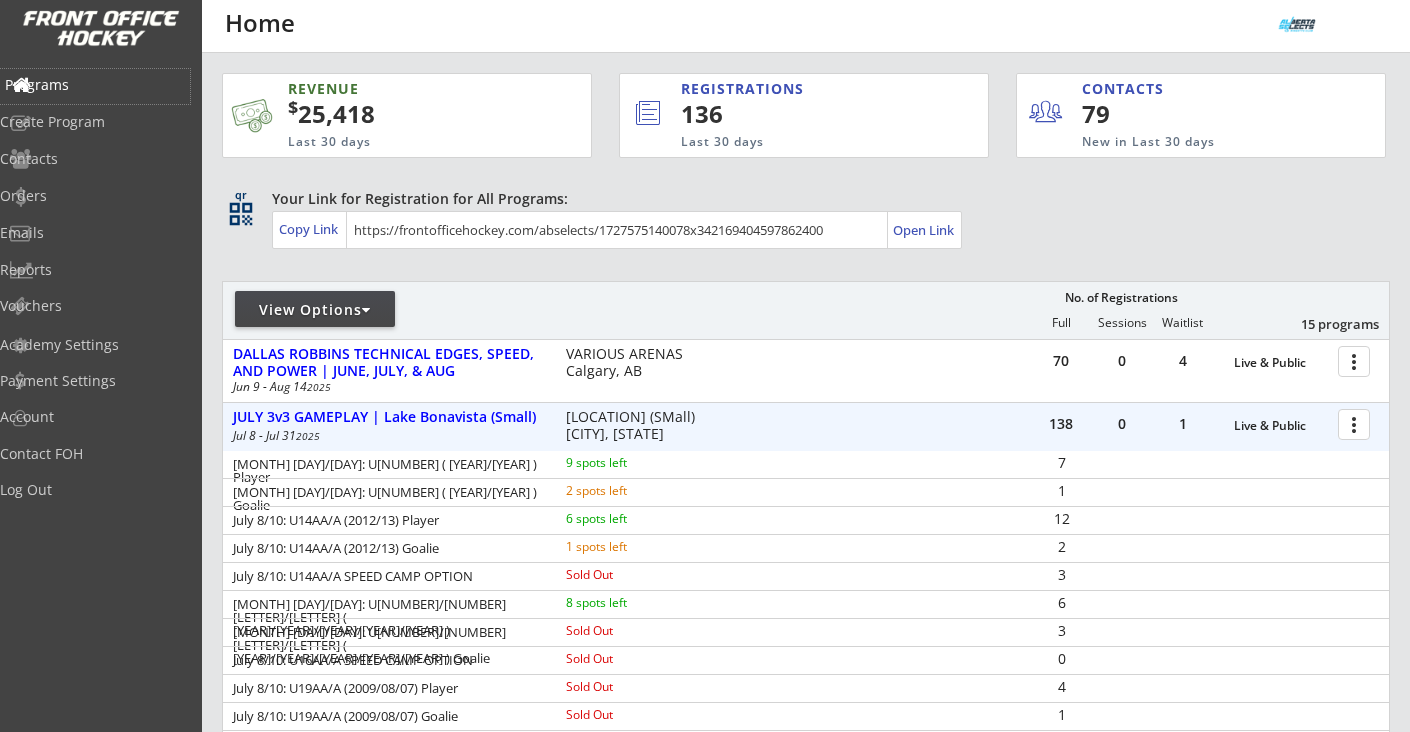 click on "Programs" at bounding box center [95, 85] 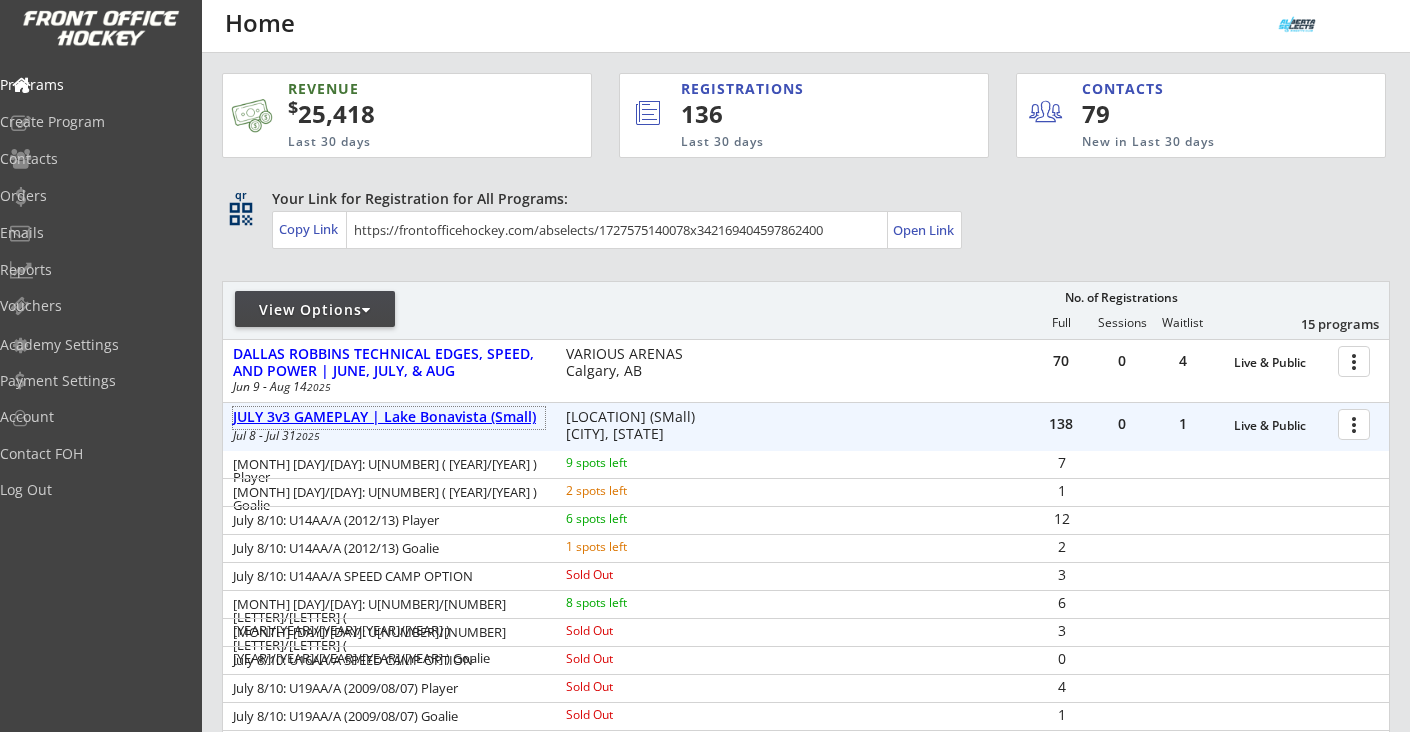 click on "JULY 3v3 GAMEPLAY | Lake Bonavista (Small)" at bounding box center (389, 417) 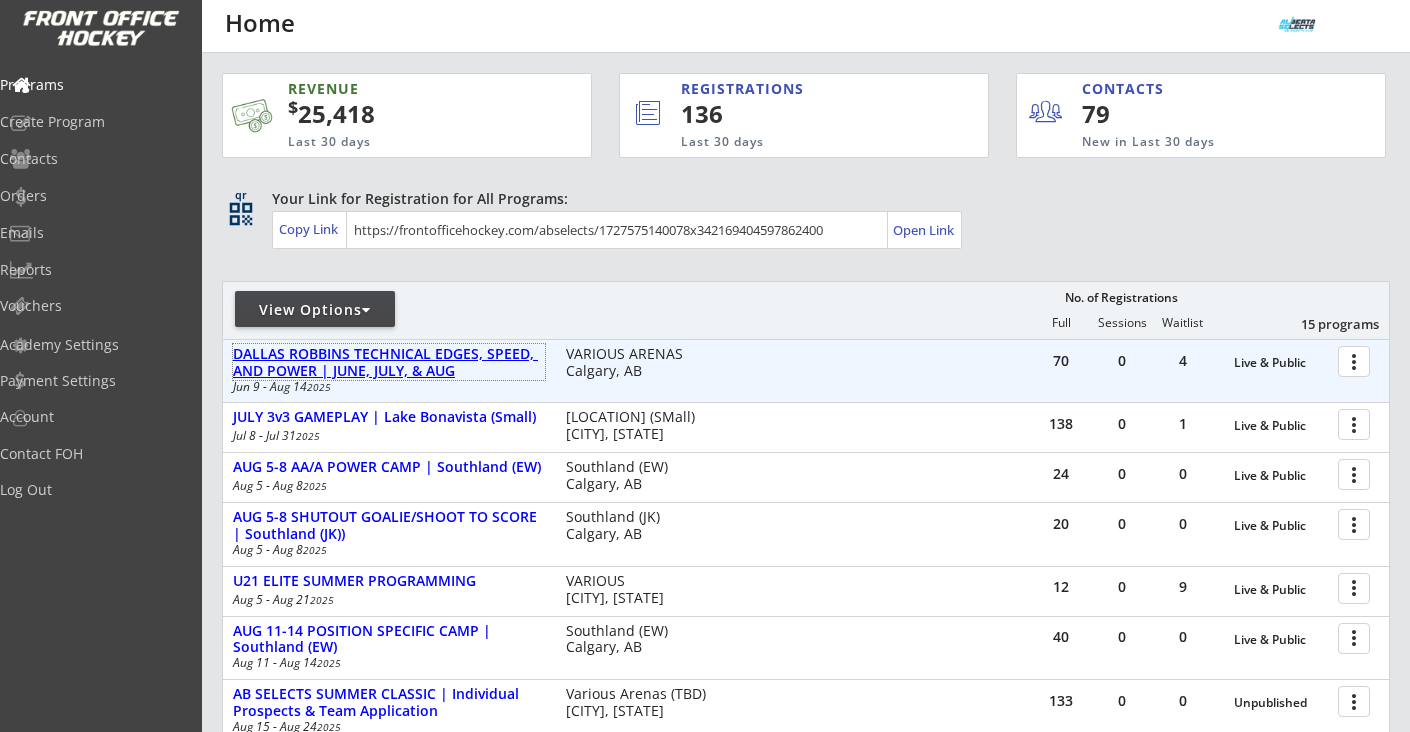 click on "DALLAS ROBBINS TECHNICAL EDGES, SPEED, AND POWER | JUNE, JULY, & AUG" at bounding box center (389, 363) 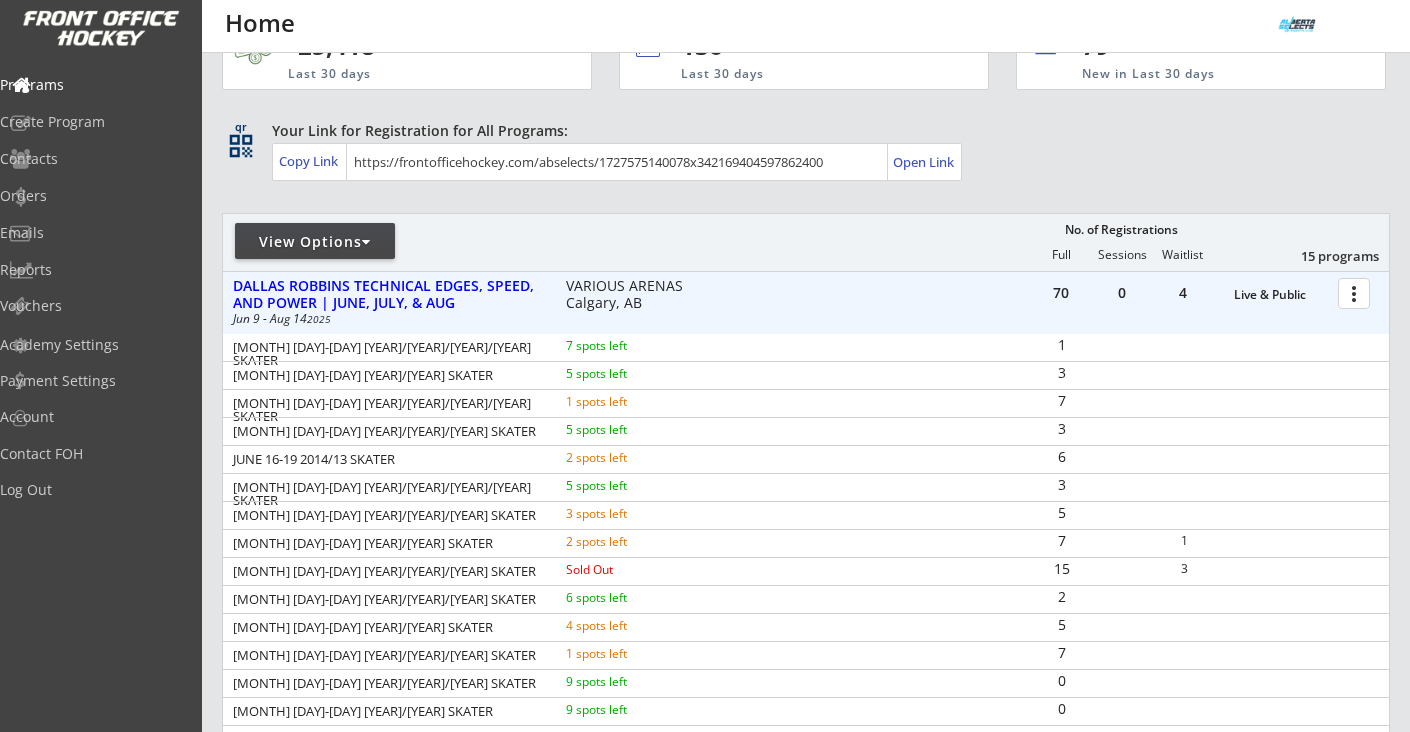 scroll, scrollTop: 184, scrollLeft: 0, axis: vertical 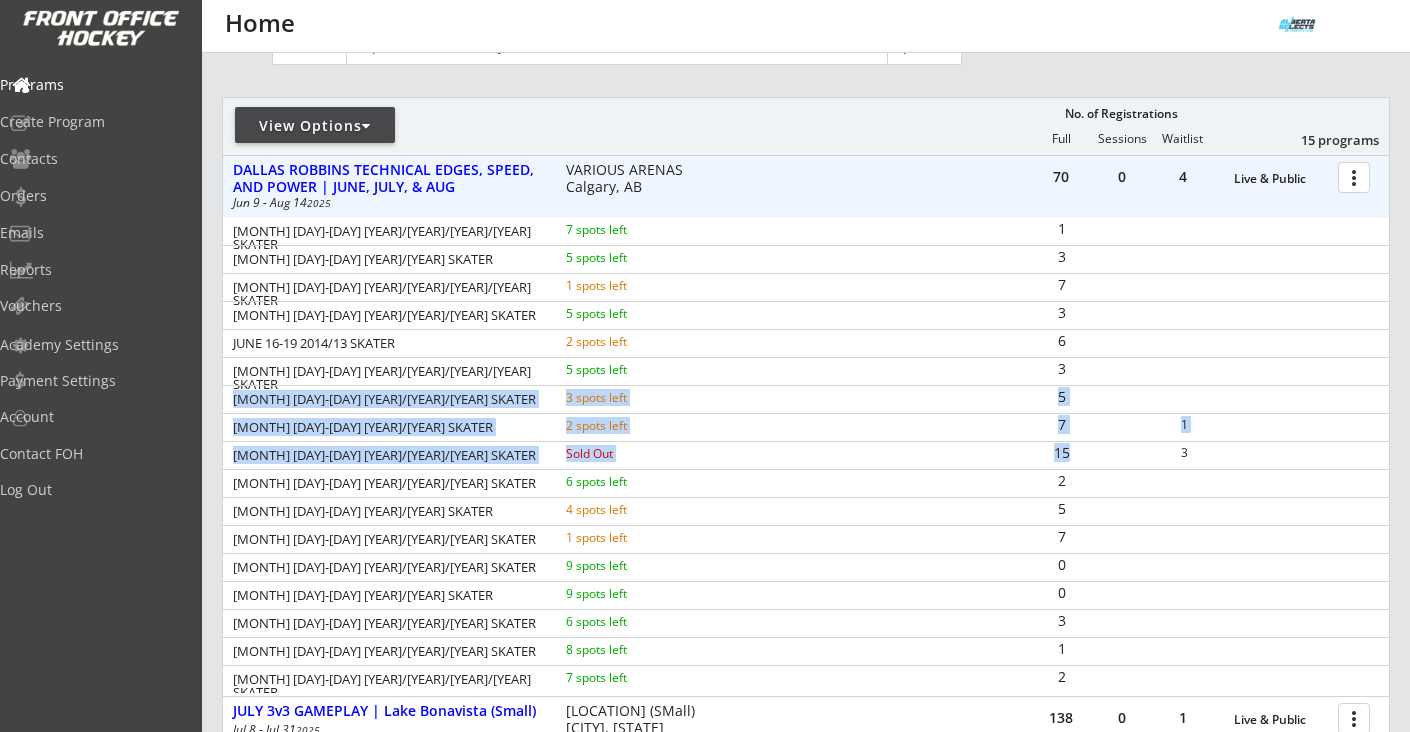drag, startPoint x: 233, startPoint y: 403, endPoint x: 1109, endPoint y: 463, distance: 878.05237 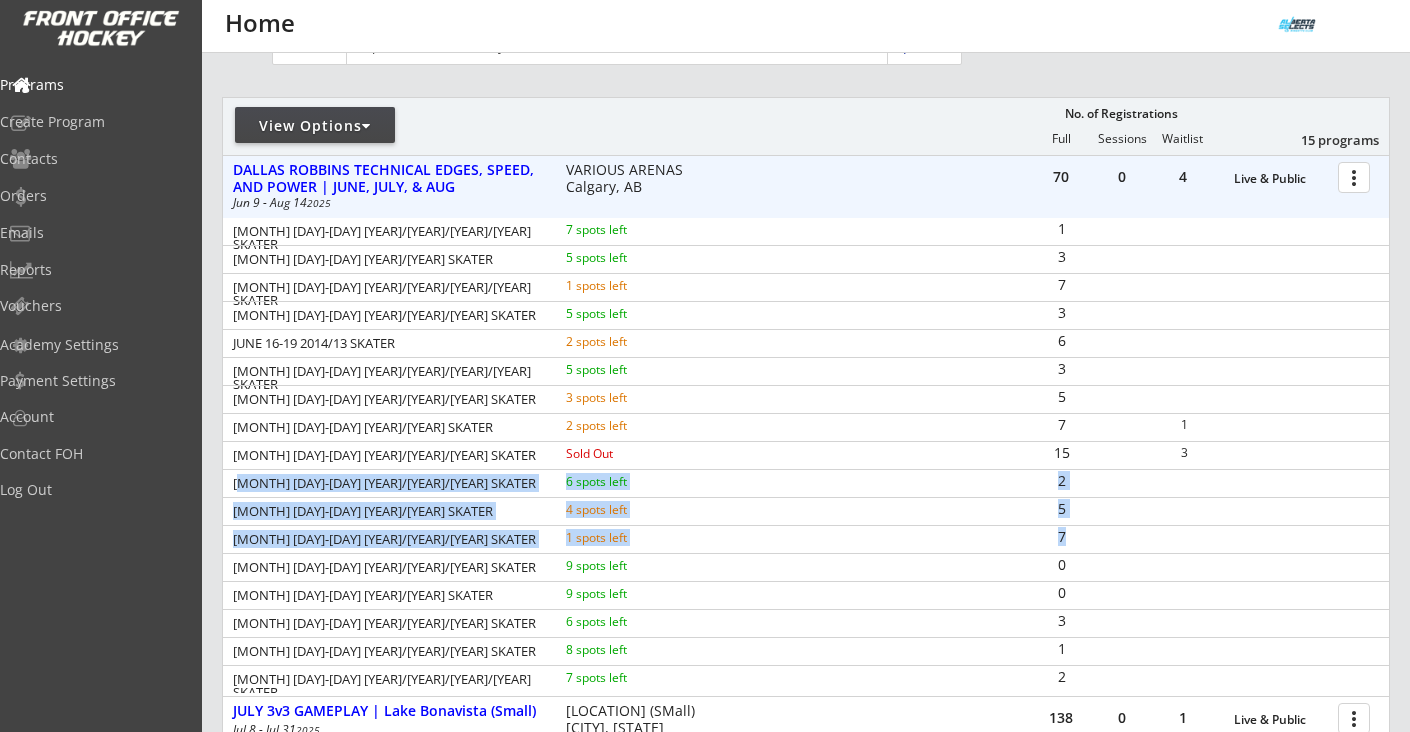drag, startPoint x: 235, startPoint y: 486, endPoint x: 1074, endPoint y: 539, distance: 840.67236 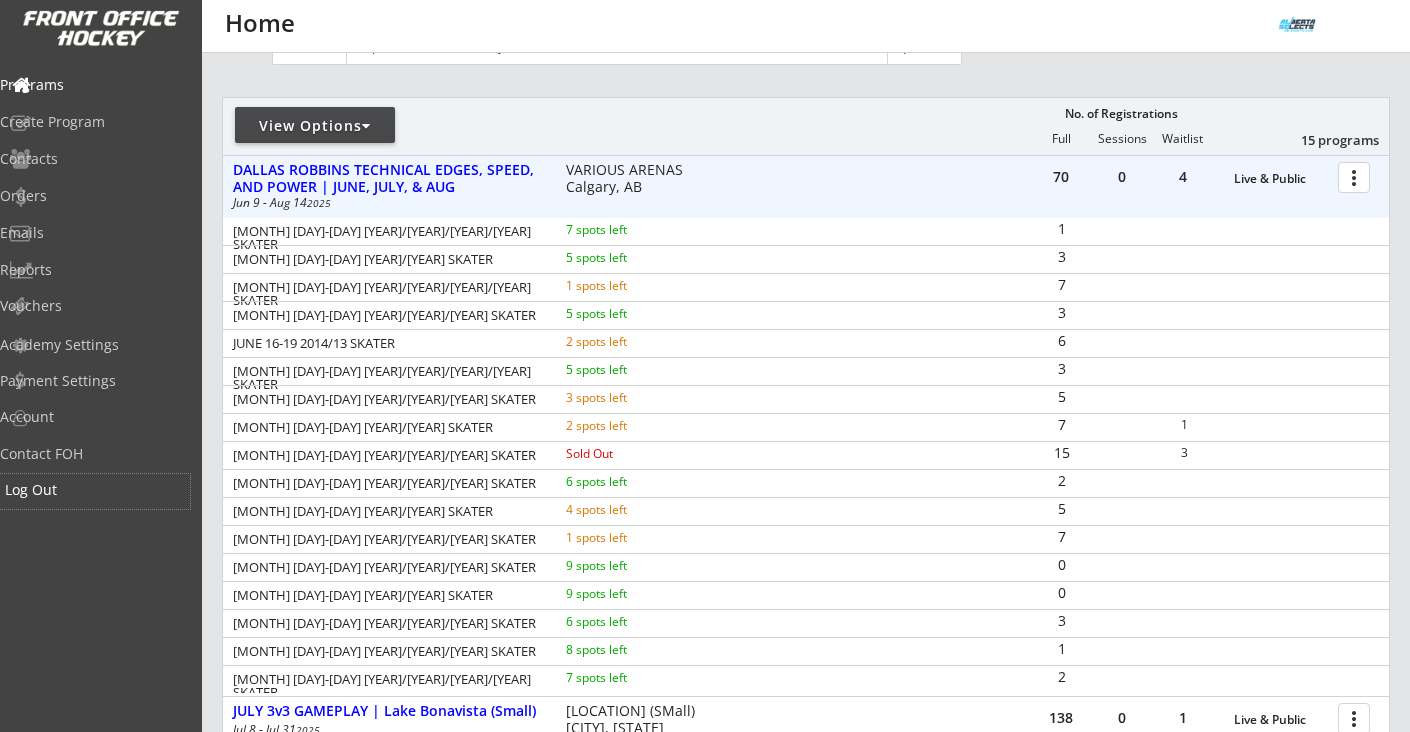click on "Log Out" at bounding box center [95, 490] 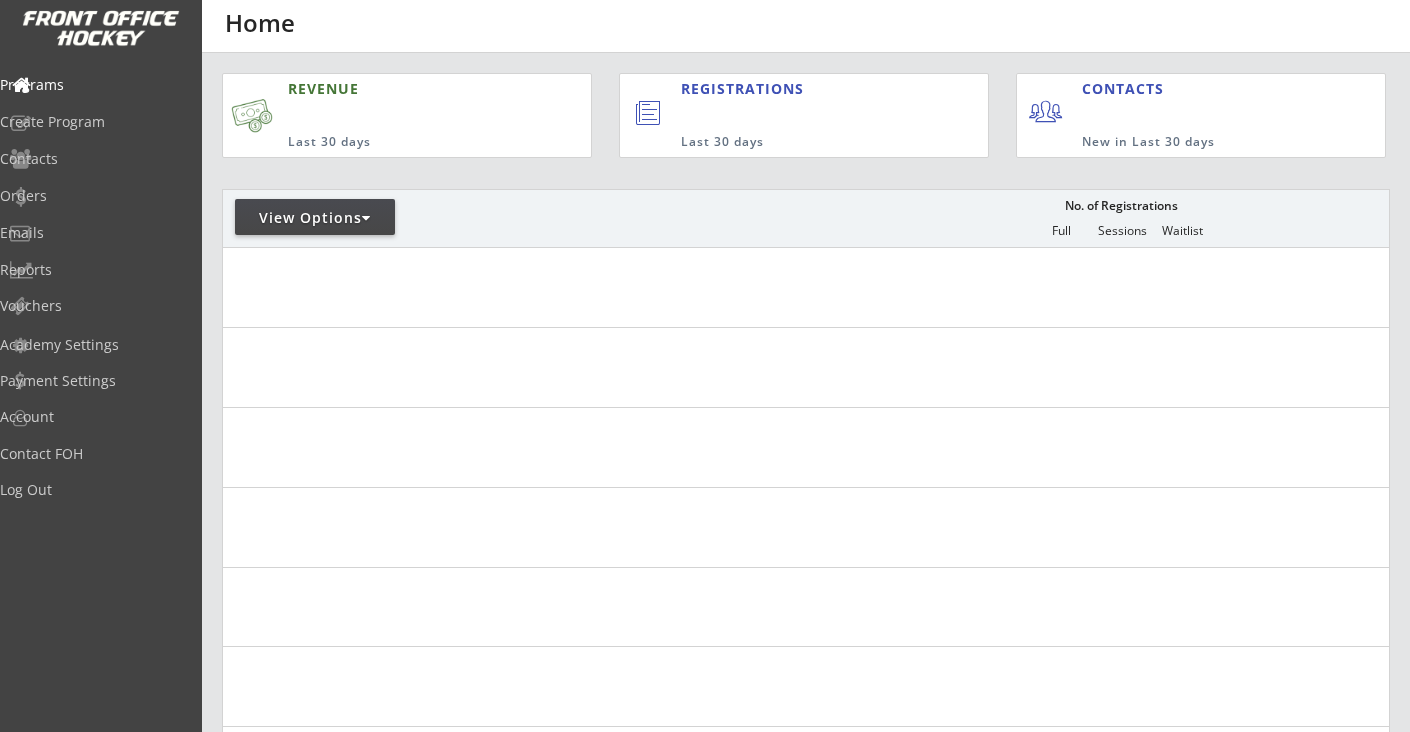 scroll, scrollTop: 0, scrollLeft: 0, axis: both 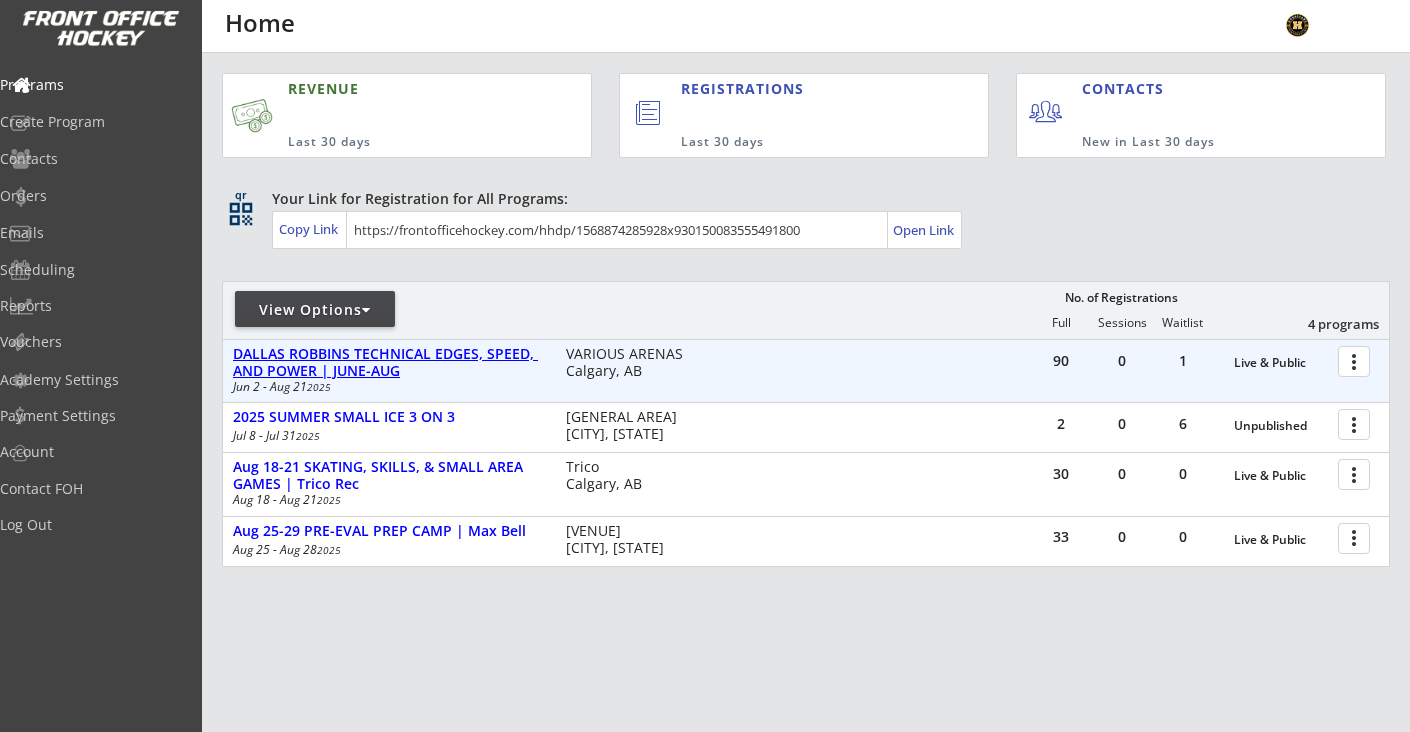 click on "90 0 1 Live & Public more_vert DALLAS ROBBINS TECHNICAL EDGES, SPEED, AND POWER | JUNE-AUG Jun 2 - Aug 21    2025 VARIOUS ARENAS
Calgary, AB" at bounding box center [806, 371] 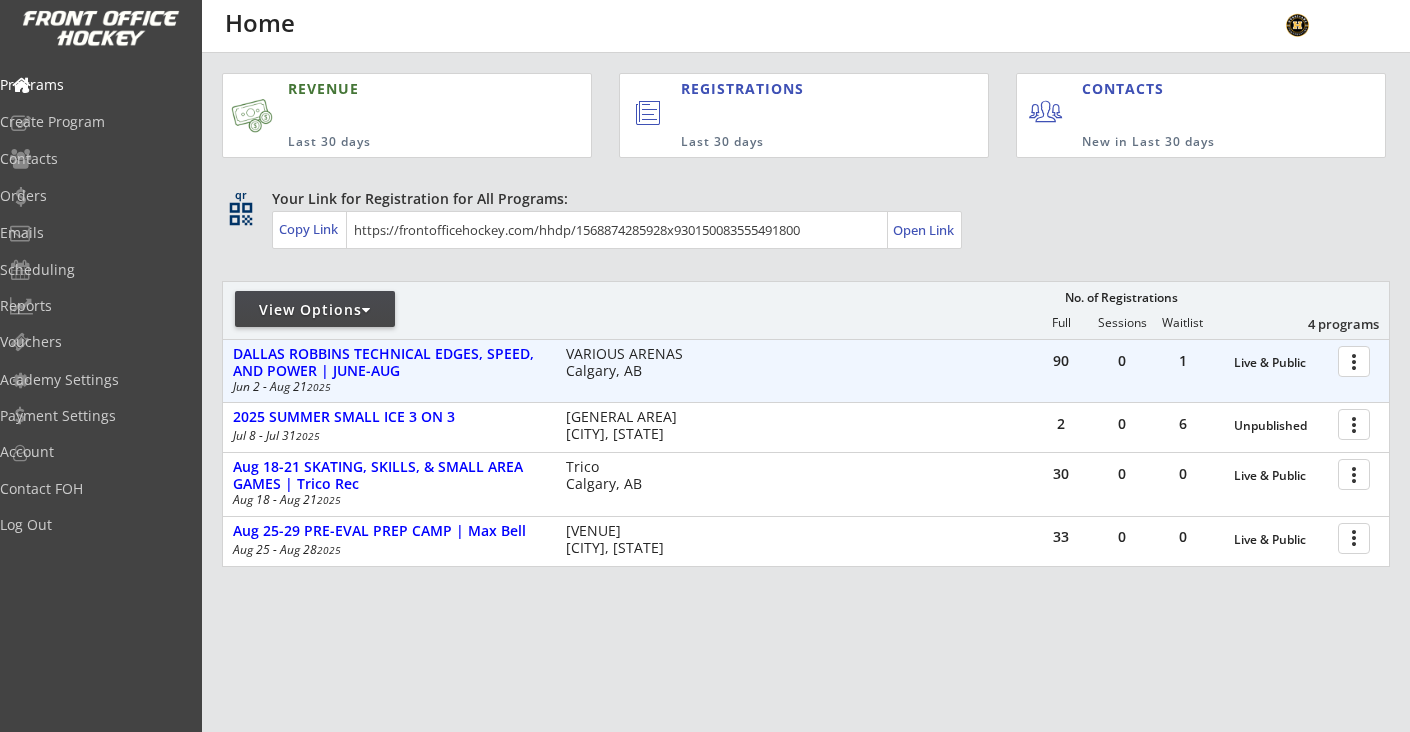 scroll, scrollTop: 85, scrollLeft: 0, axis: vertical 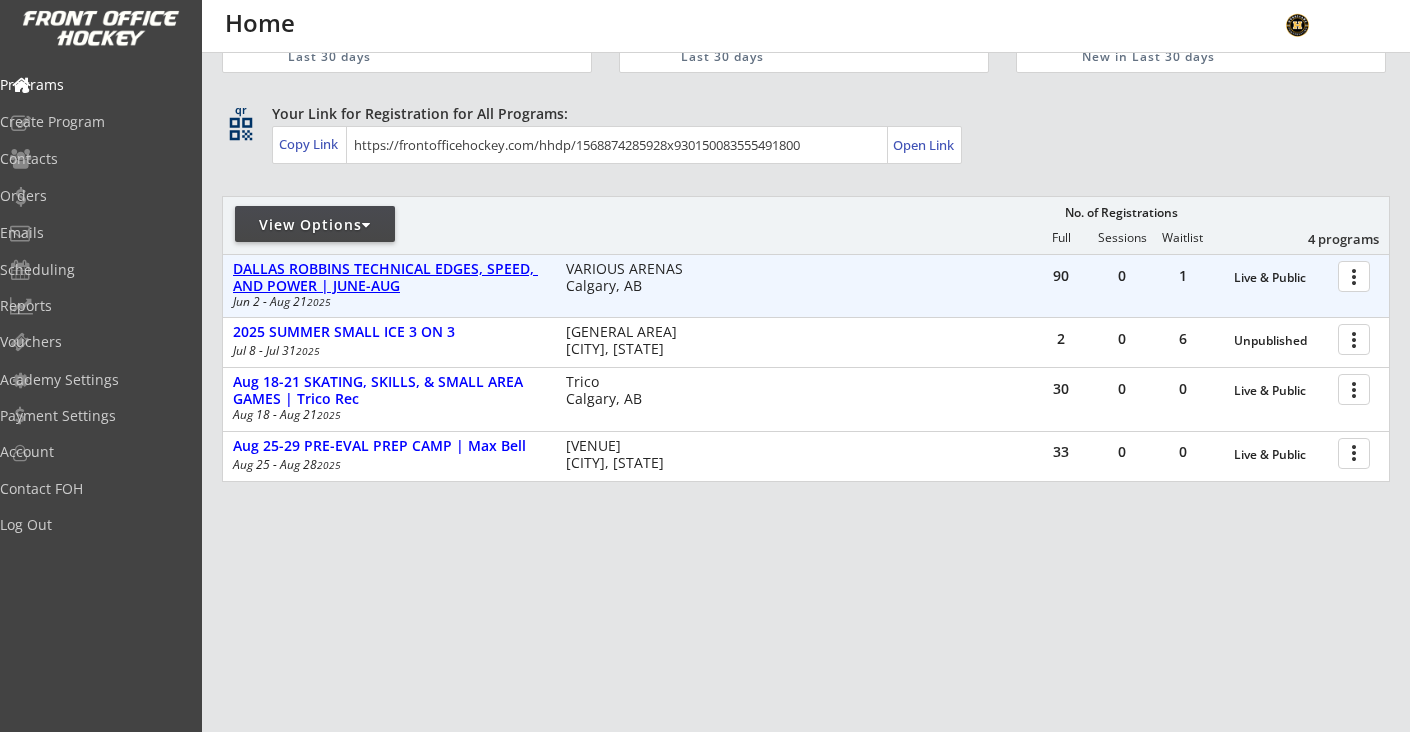 click on "DALLAS ROBBINS TECHNICAL EDGES, SPEED, AND POWER | JUNE-AUG" at bounding box center [1281, 278] 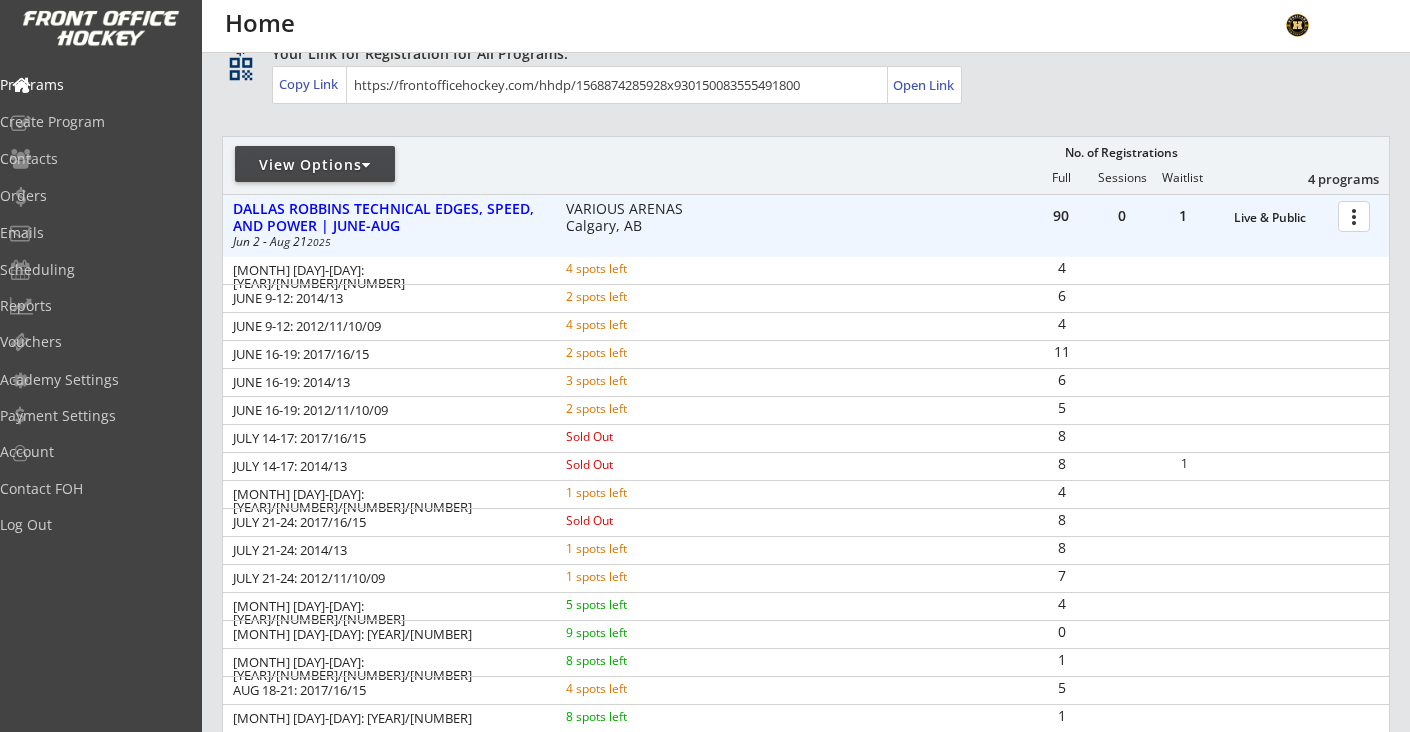scroll, scrollTop: 152, scrollLeft: 0, axis: vertical 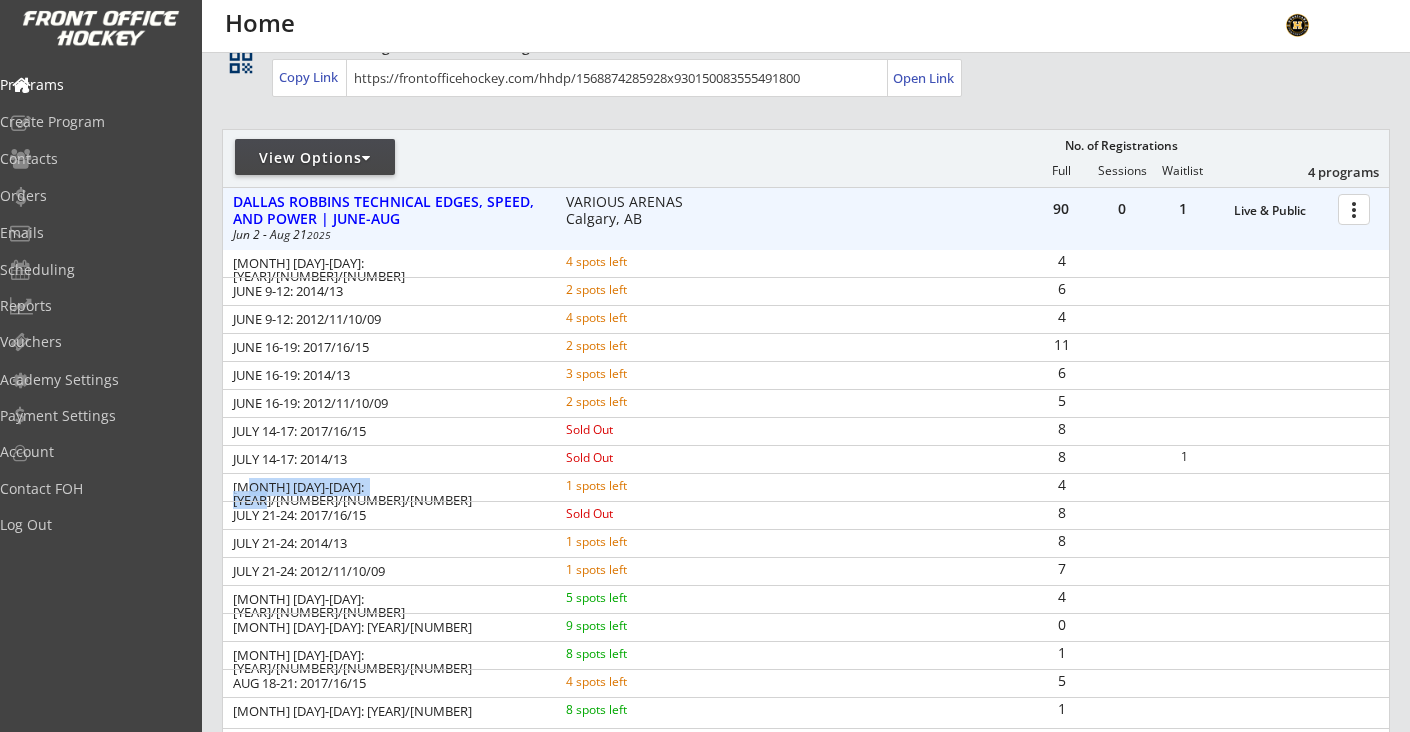 drag, startPoint x: 238, startPoint y: 487, endPoint x: 438, endPoint y: 488, distance: 200.0025 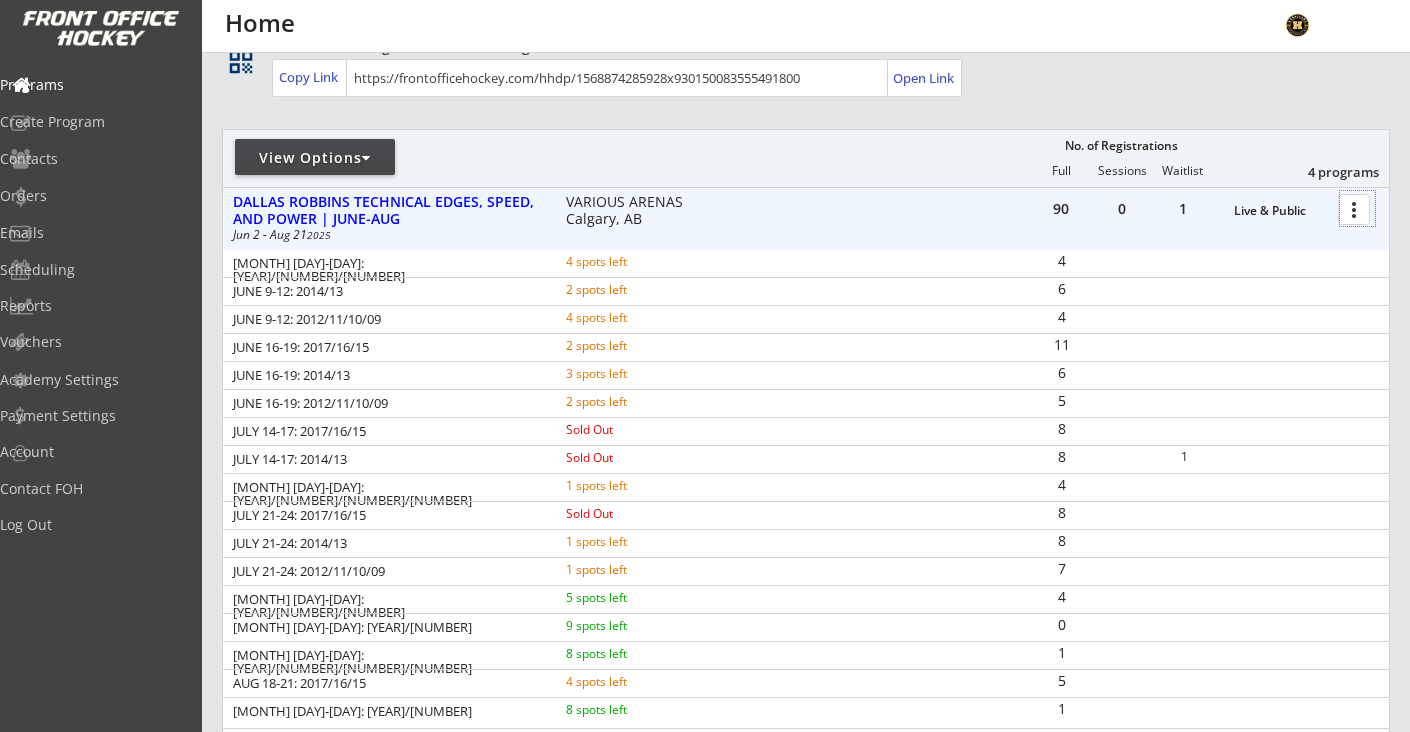 click at bounding box center [1357, 208] 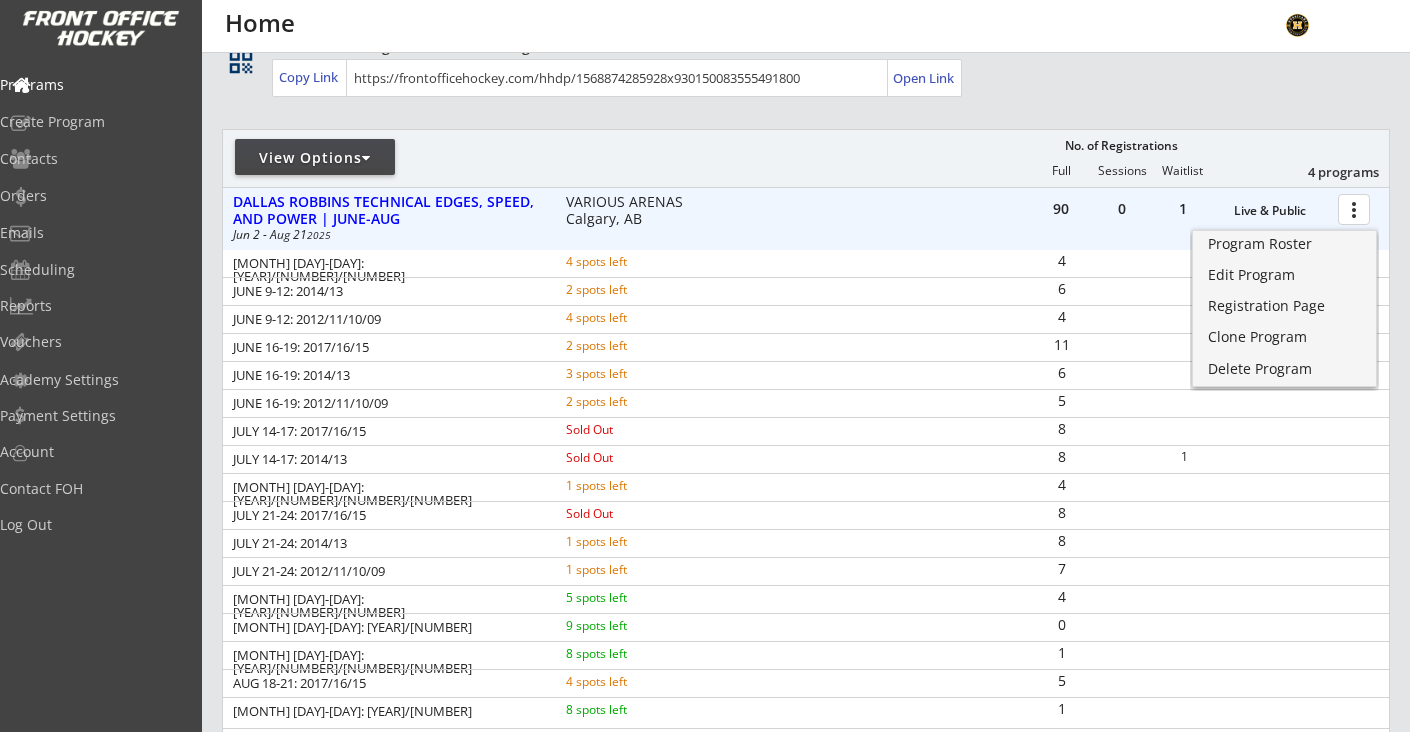 click on "JULY 14-17: 2012/11/10/09 1 spots left 4" at bounding box center (806, 487) 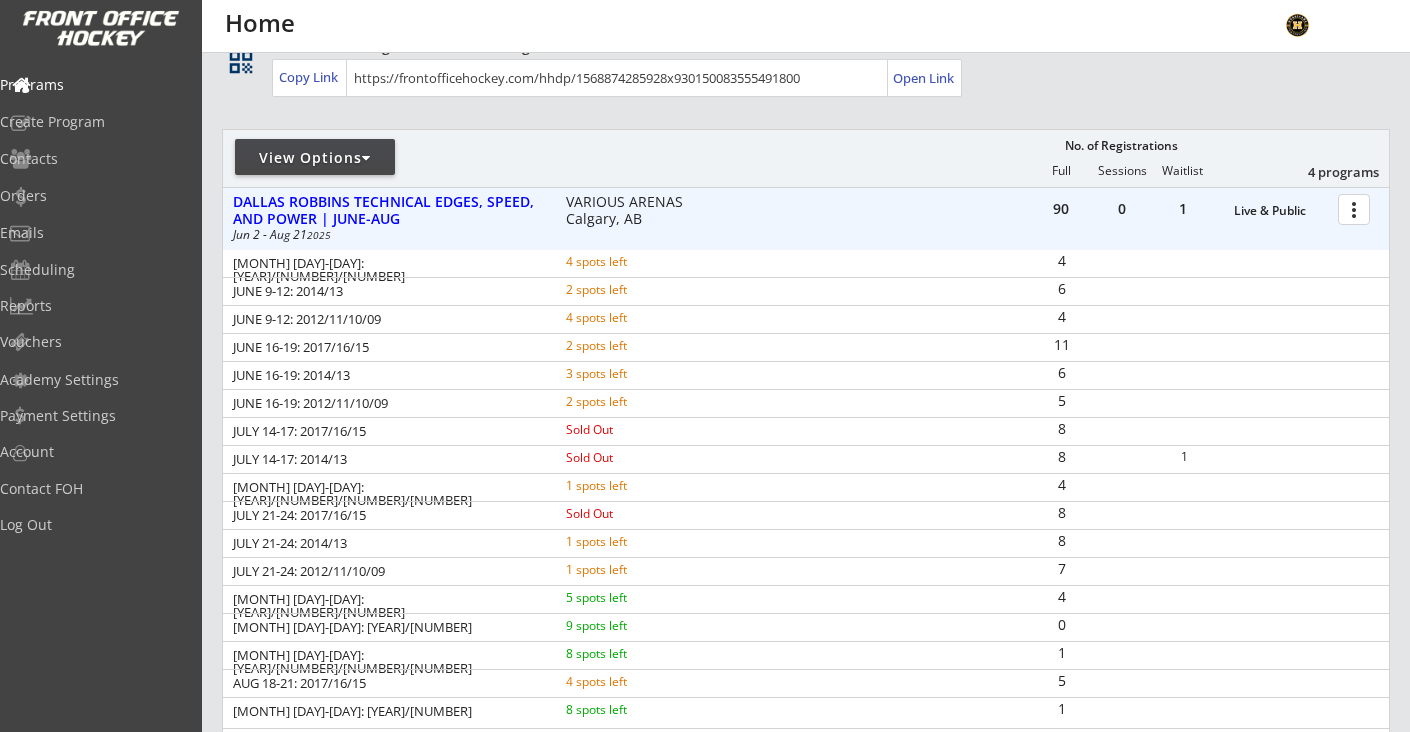 click on "JULY 14-17: 2012/11/10/09 1 spots left 4" at bounding box center (806, 487) 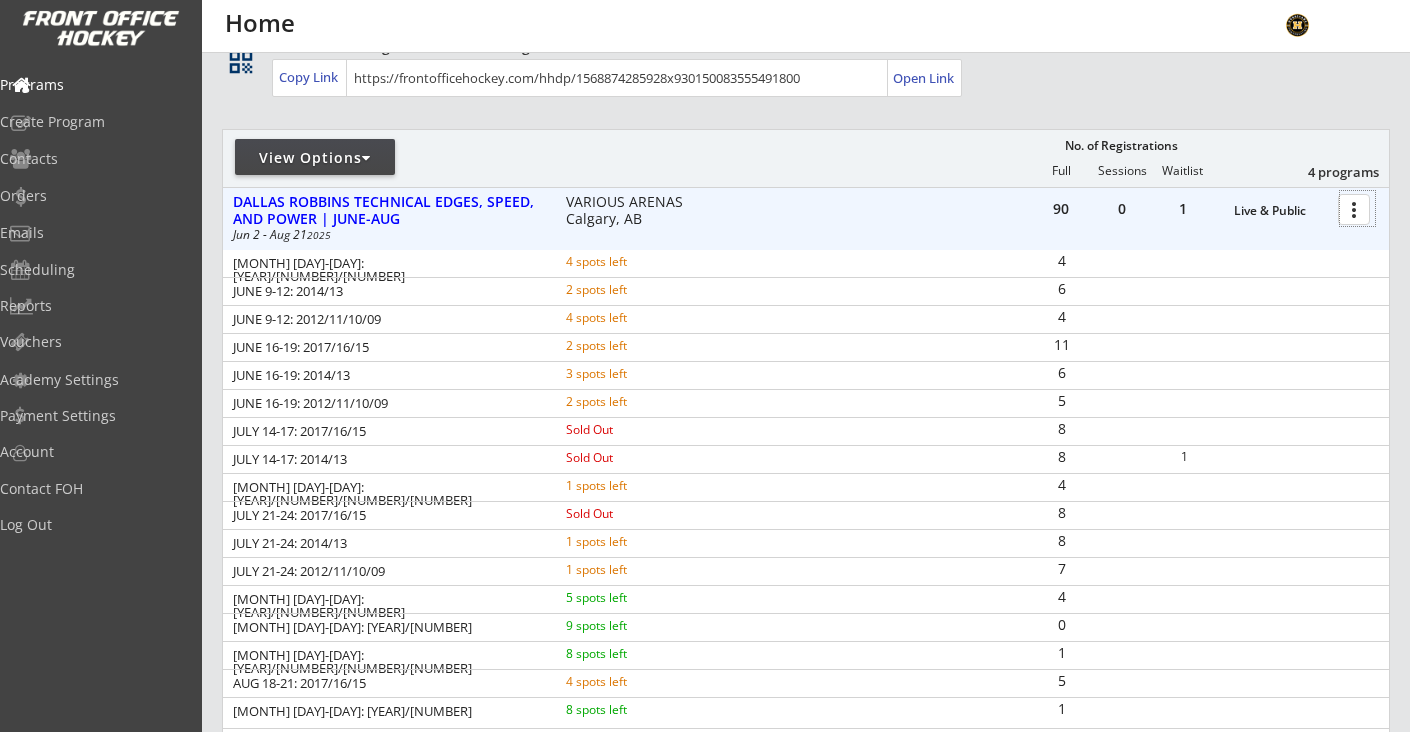 click at bounding box center [1357, 208] 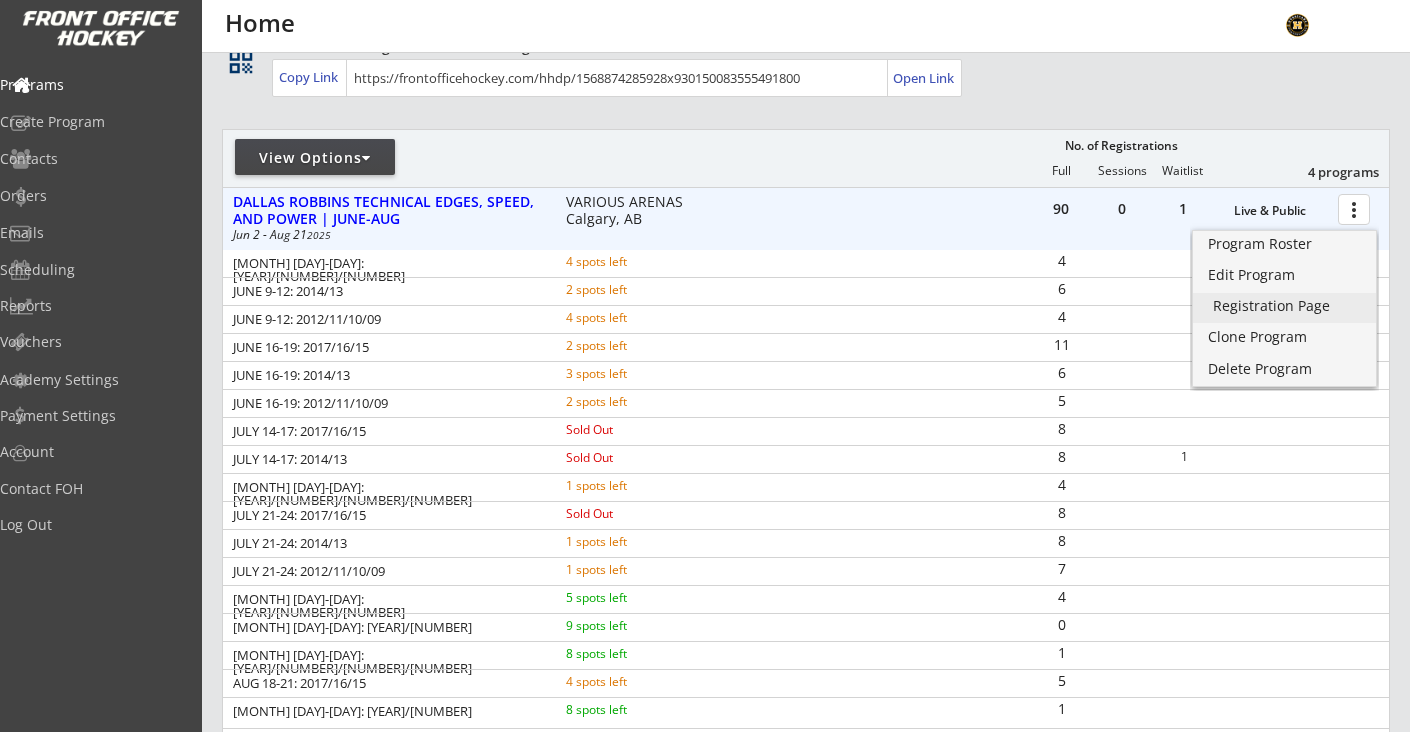 click on "Registration Page" at bounding box center [1284, 306] 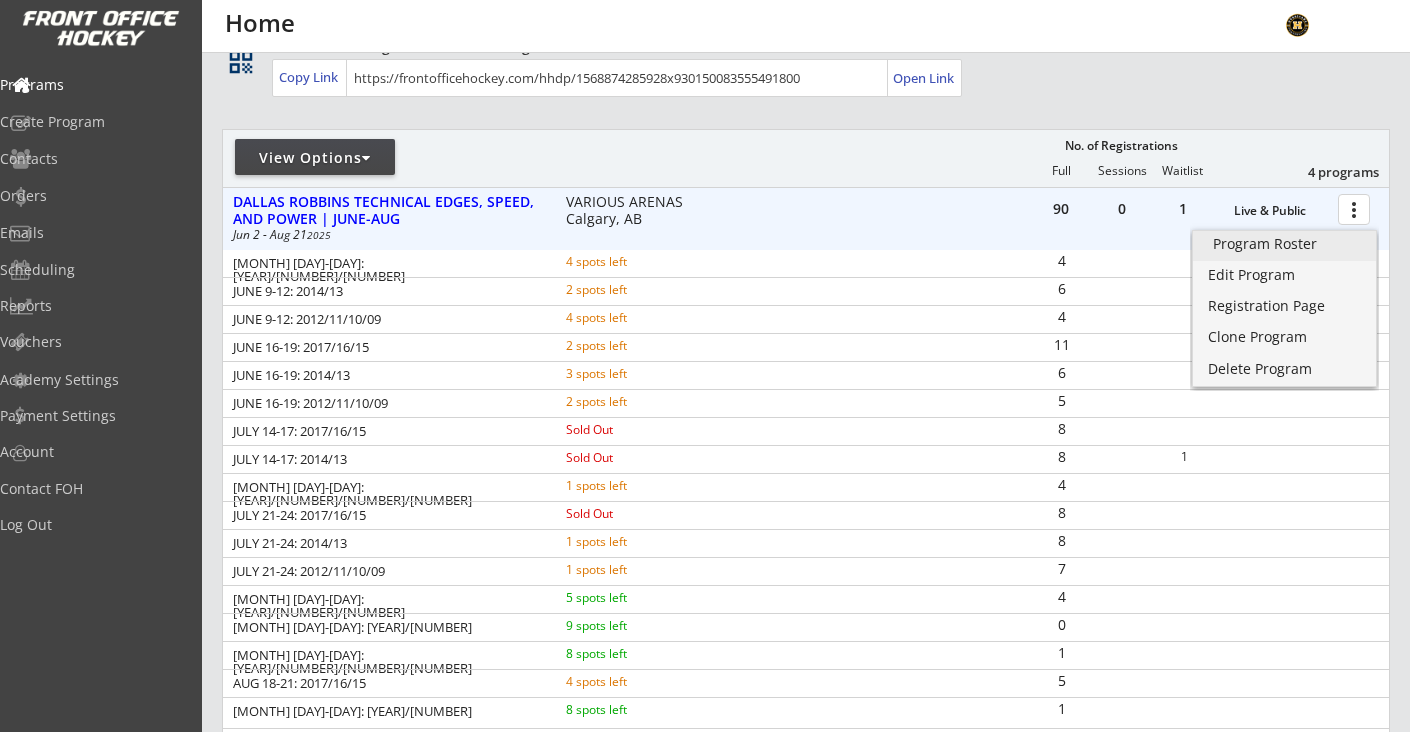 click on "Program Roster" at bounding box center [1284, 244] 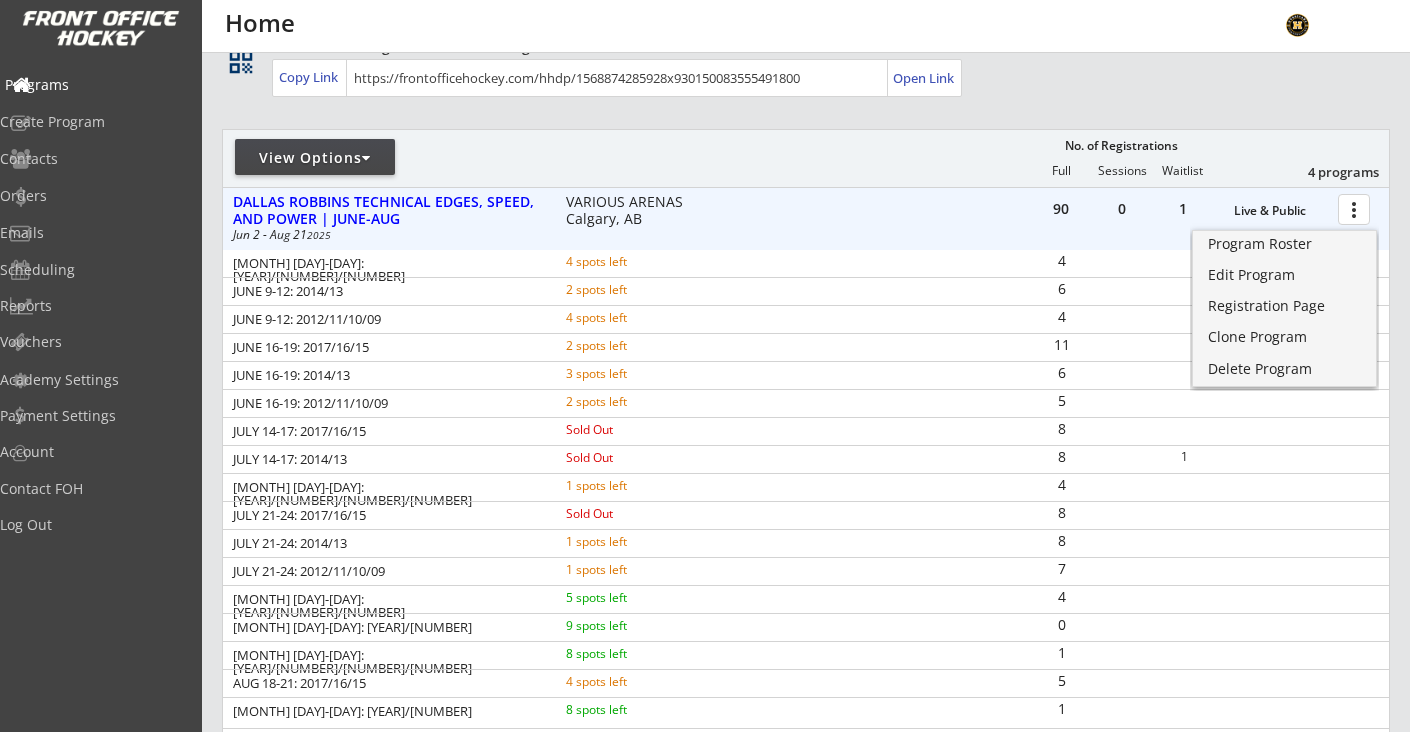 click on "Programs" at bounding box center [95, 85] 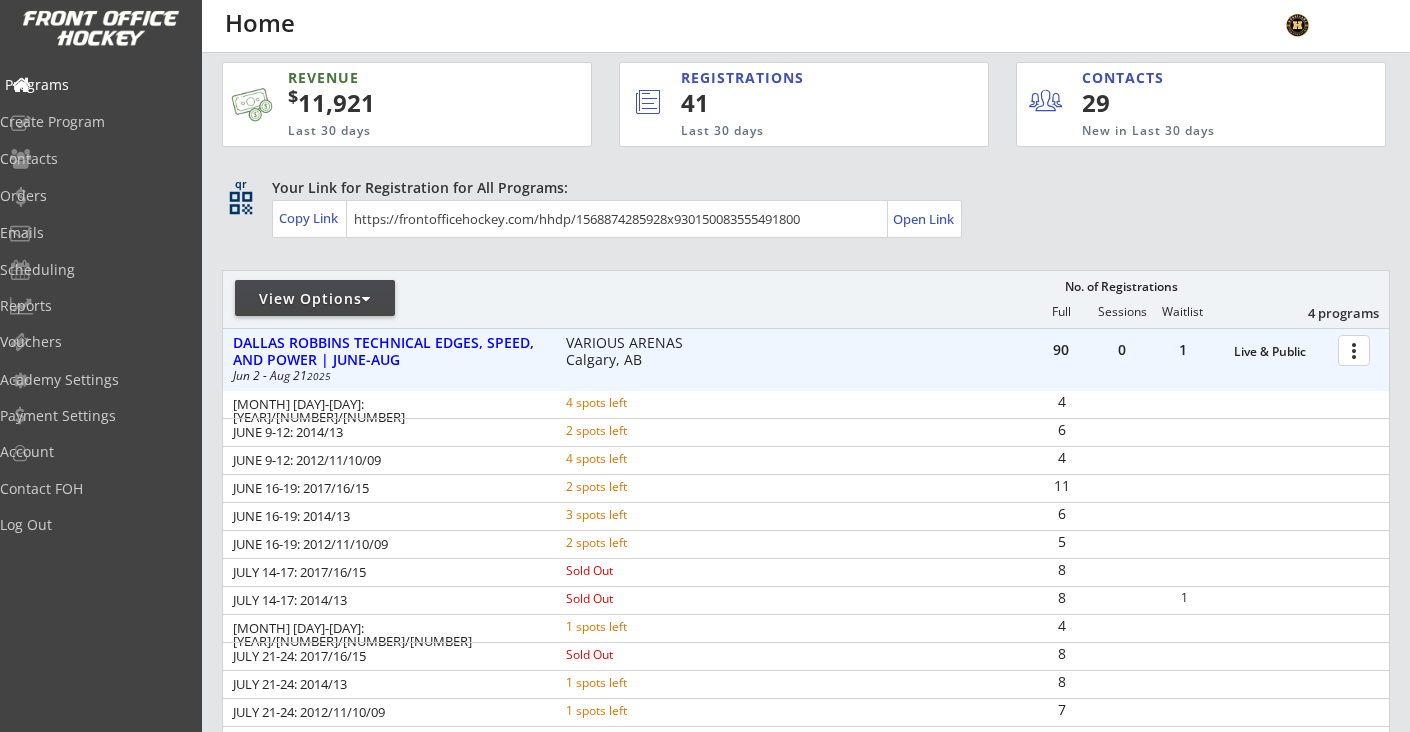 scroll, scrollTop: 0, scrollLeft: 0, axis: both 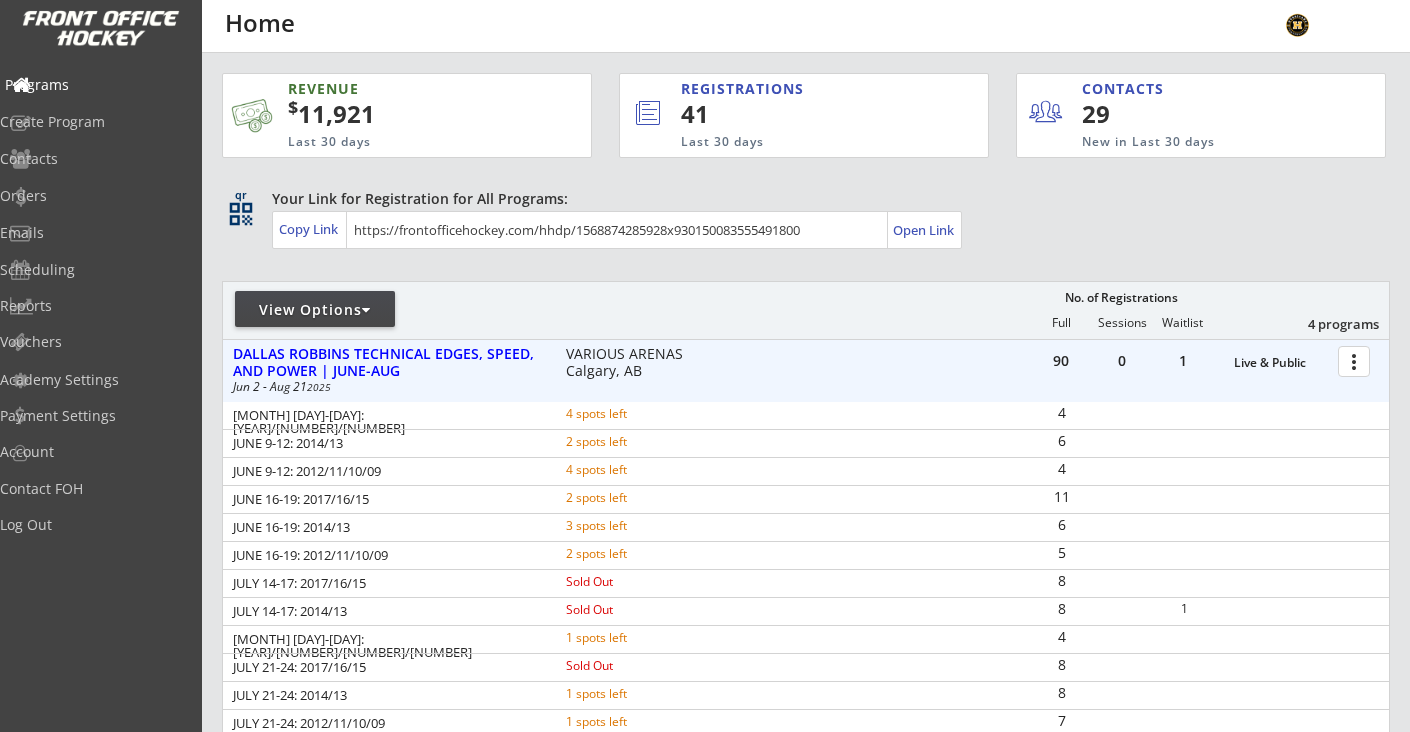 click on "Programs" at bounding box center (95, 85) 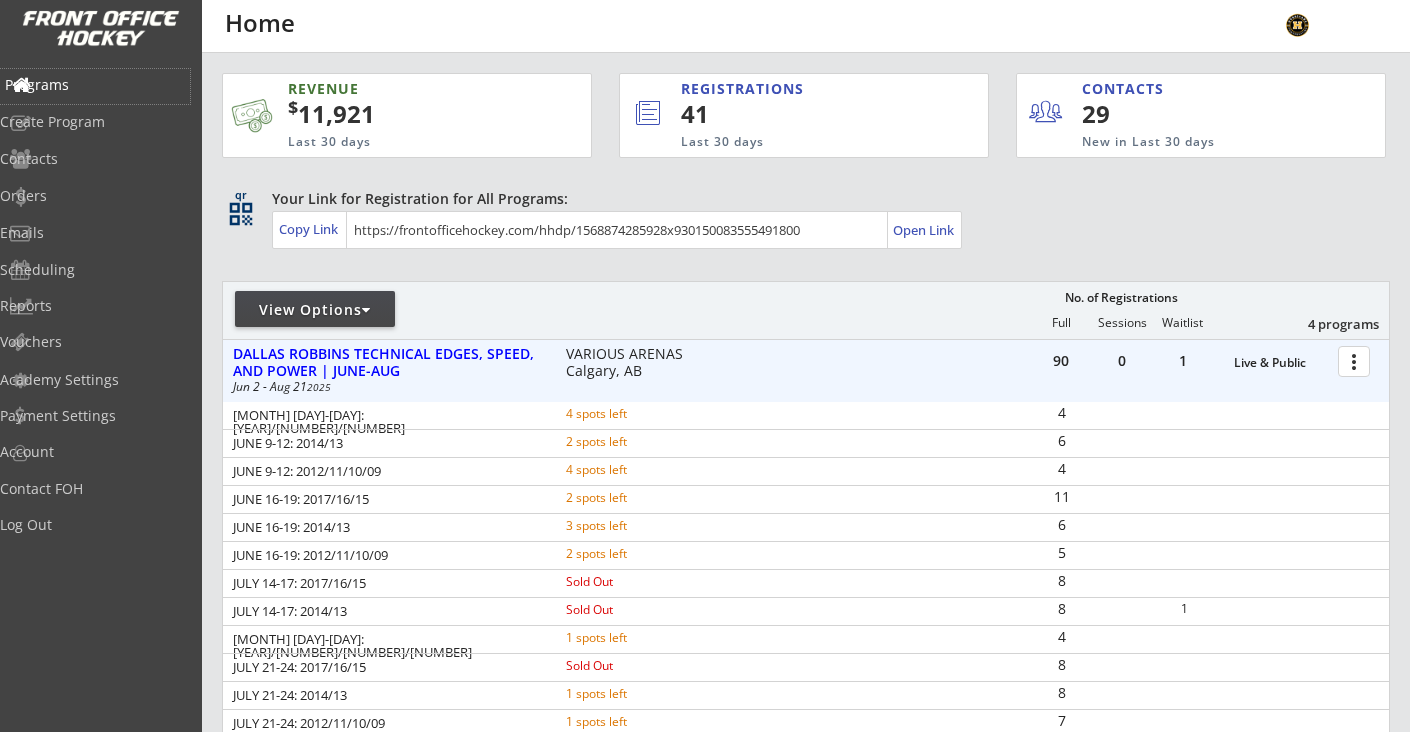 click on "Programs" at bounding box center [95, 85] 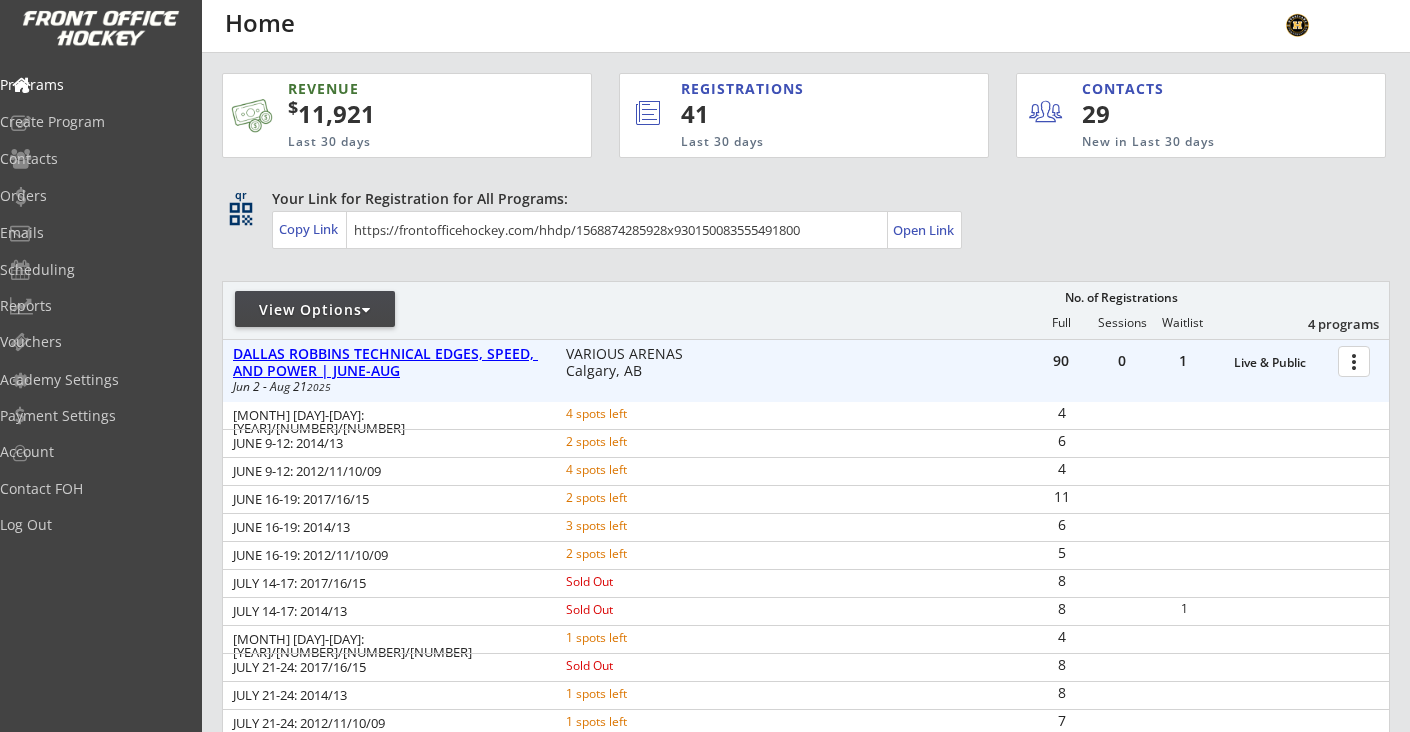 click on "DALLAS ROBBINS TECHNICAL EDGES, SPEED, AND POWER | JUNE-AUG" at bounding box center (1281, 363) 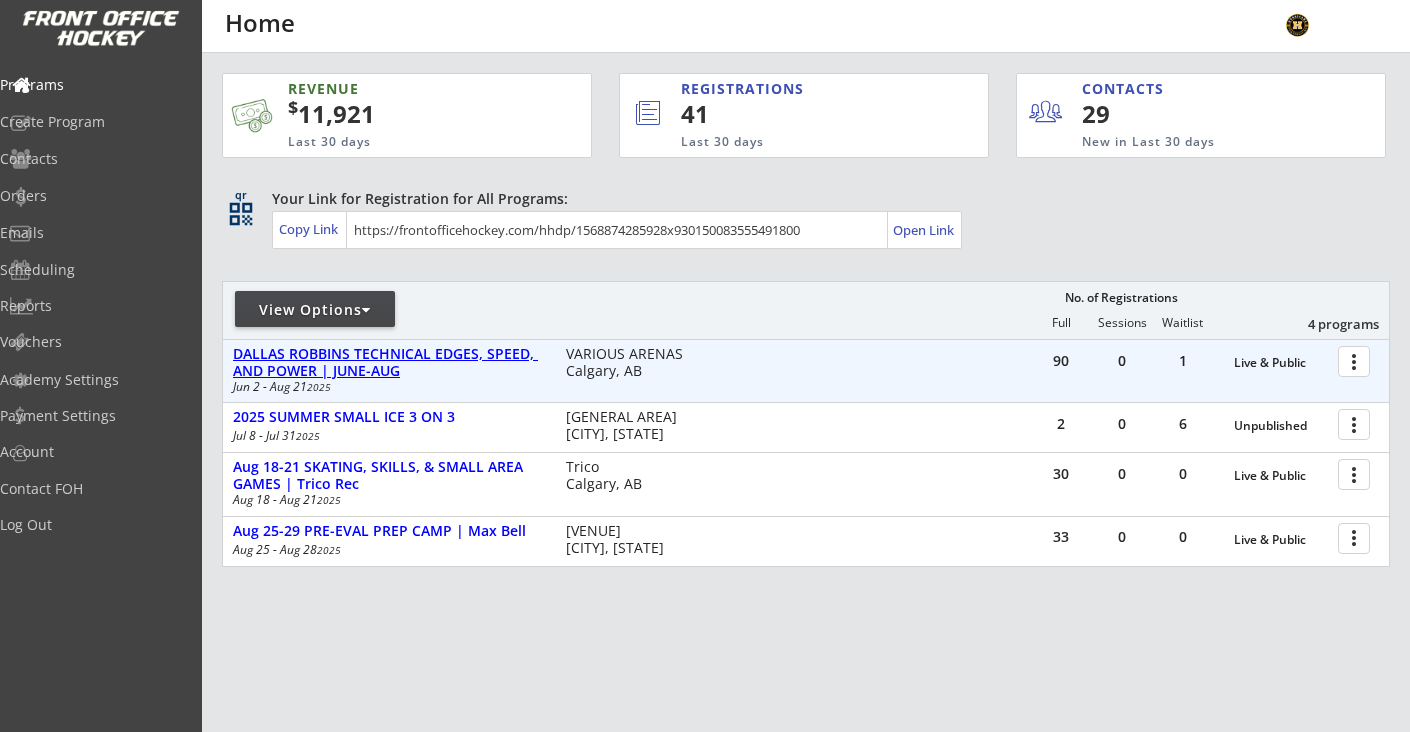 click on "DALLAS ROBBINS TECHNICAL EDGES, SPEED, AND POWER | JUNE-AUG" at bounding box center (1281, 363) 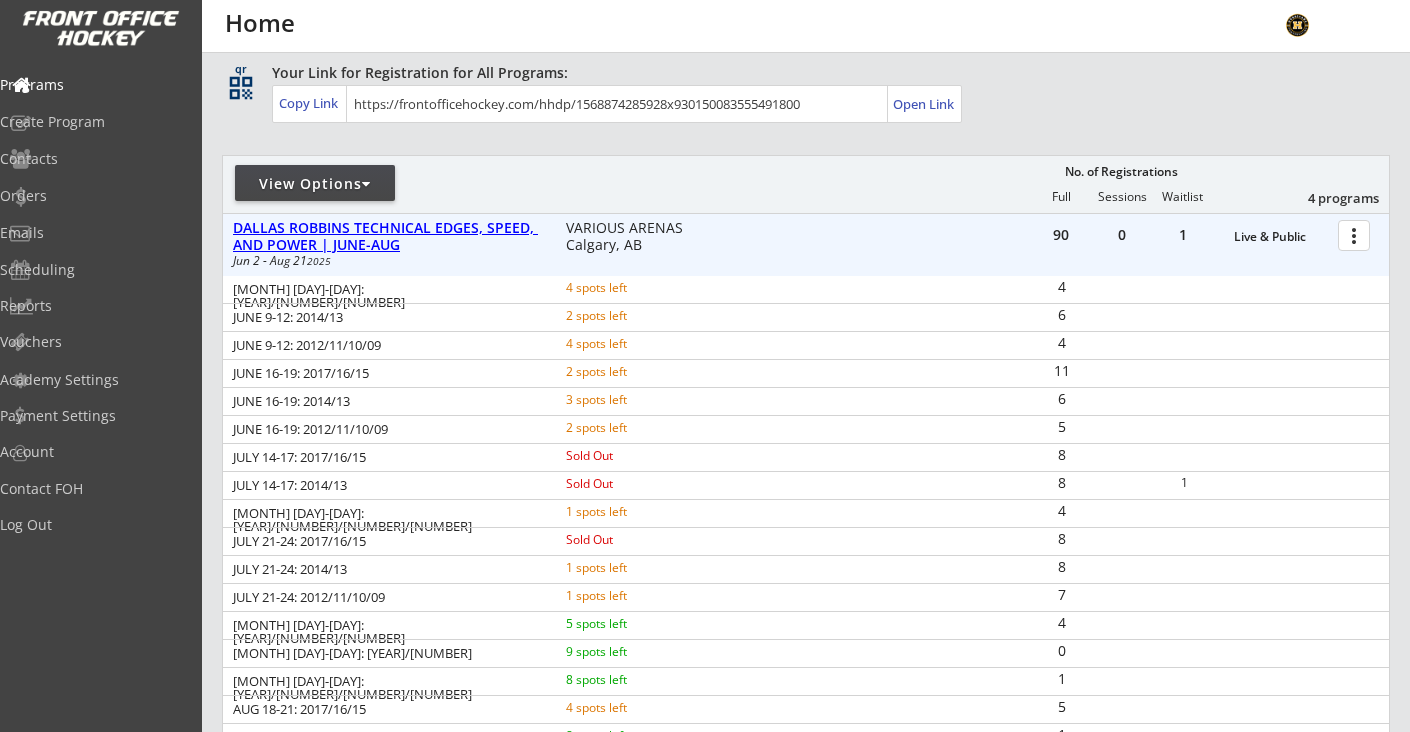 scroll, scrollTop: 168, scrollLeft: 0, axis: vertical 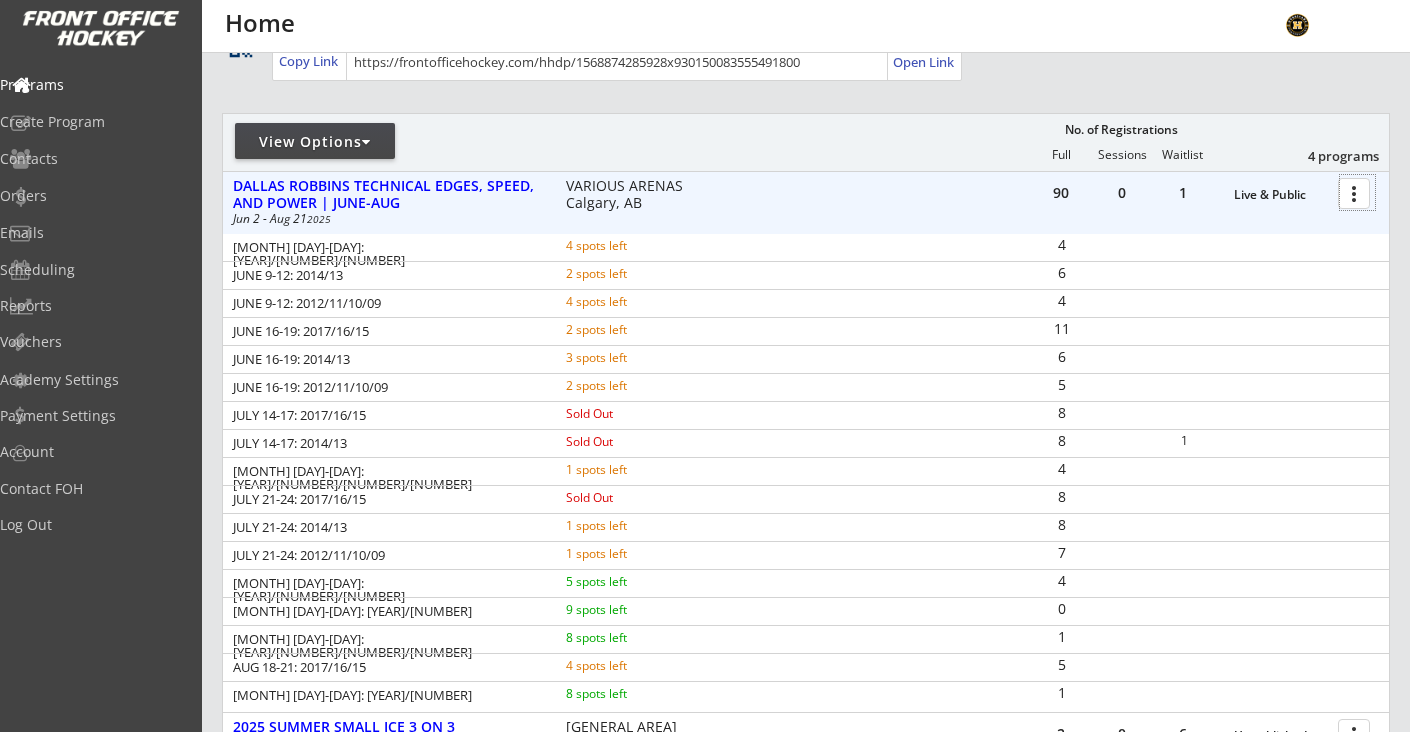 click at bounding box center (1357, 192) 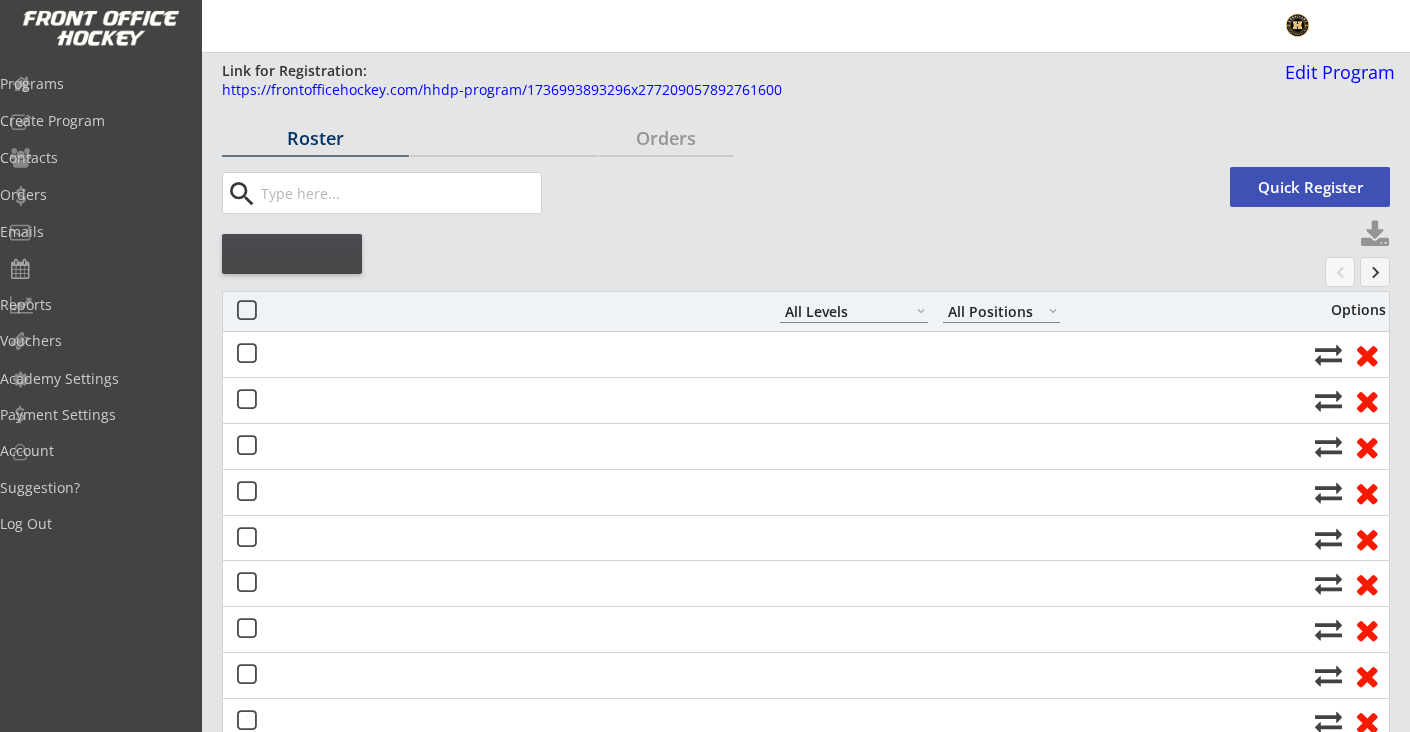 scroll, scrollTop: 0, scrollLeft: 0, axis: both 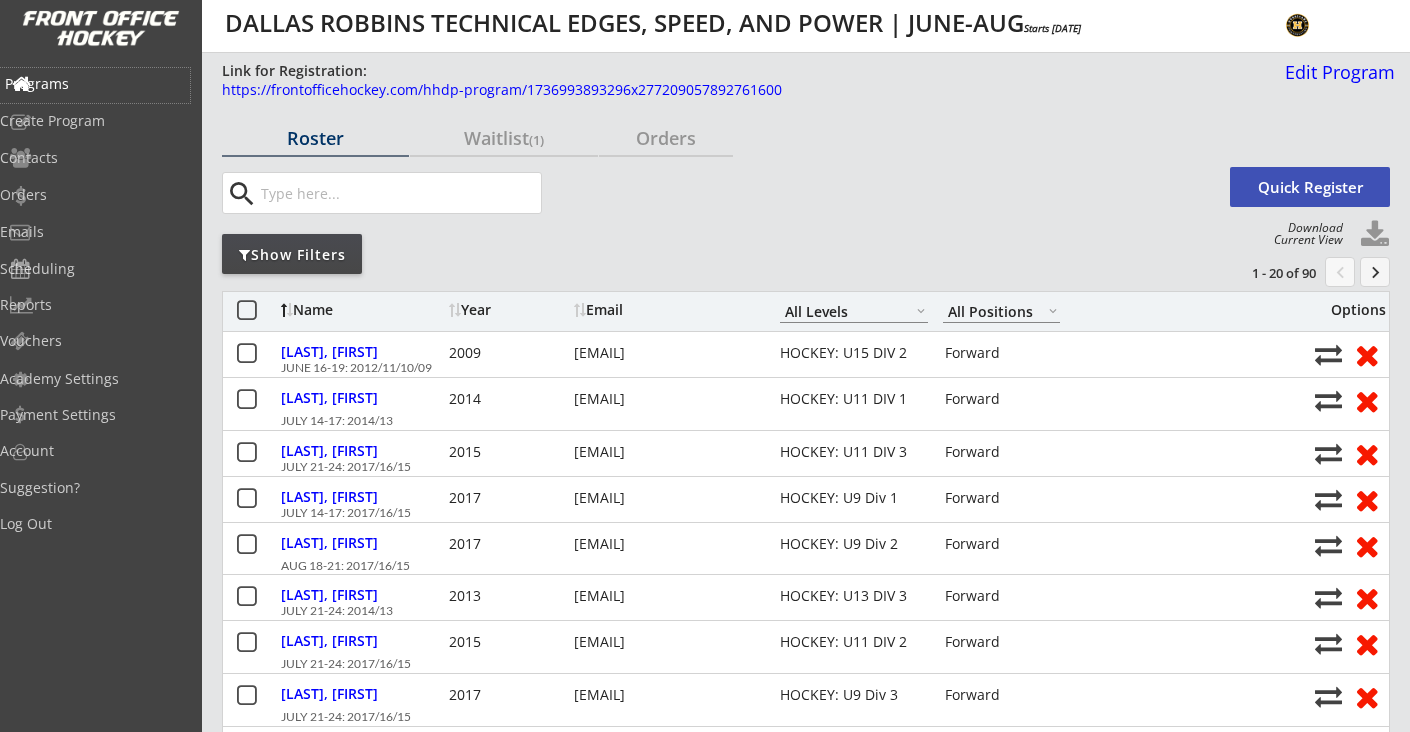 click on "Programs" at bounding box center [95, 84] 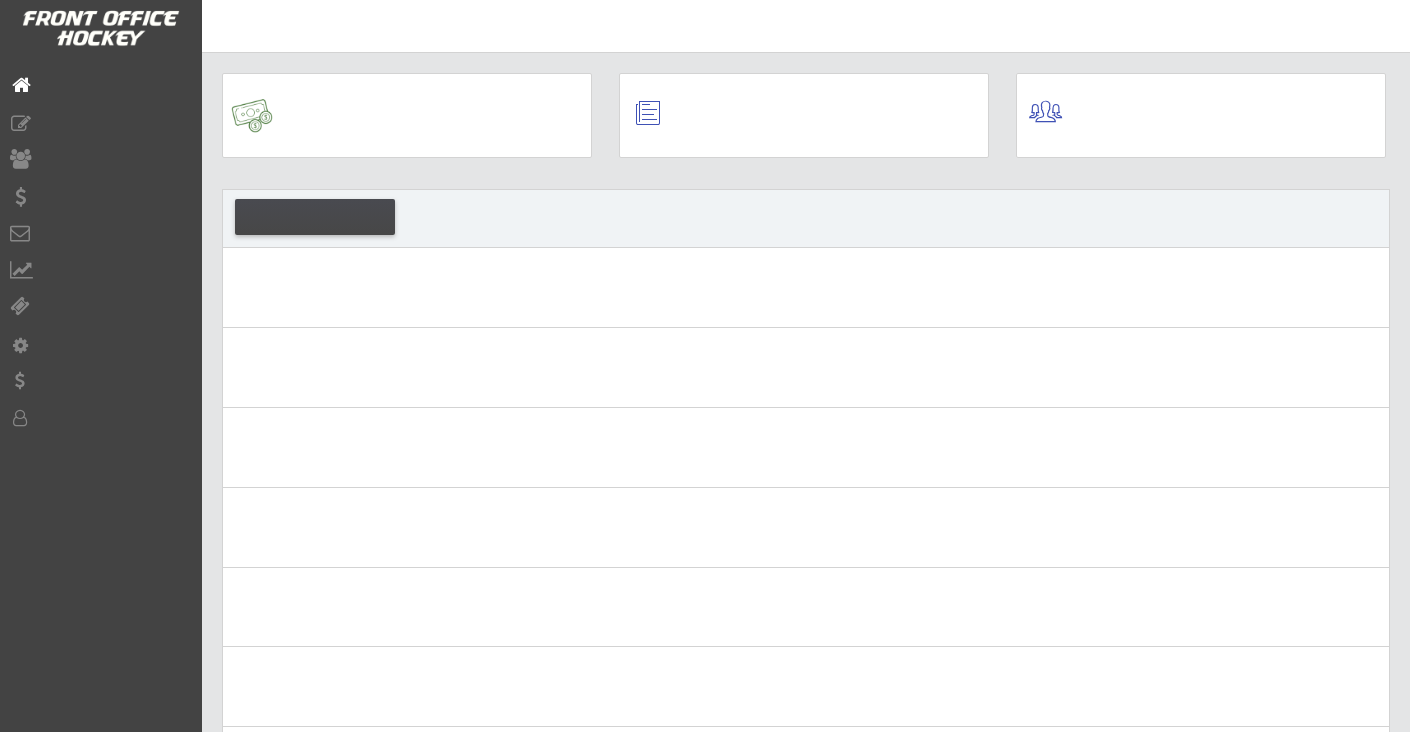 scroll, scrollTop: 0, scrollLeft: 0, axis: both 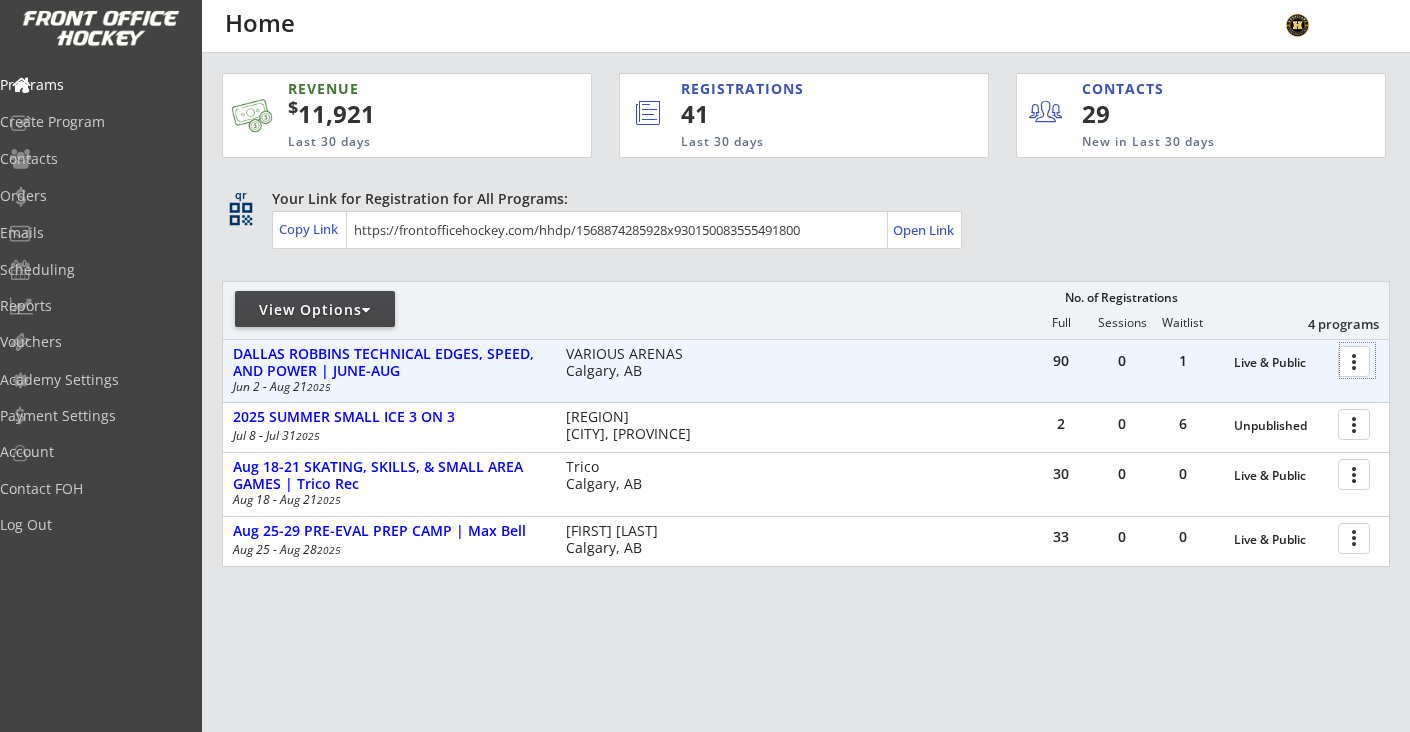 click at bounding box center [1357, 360] 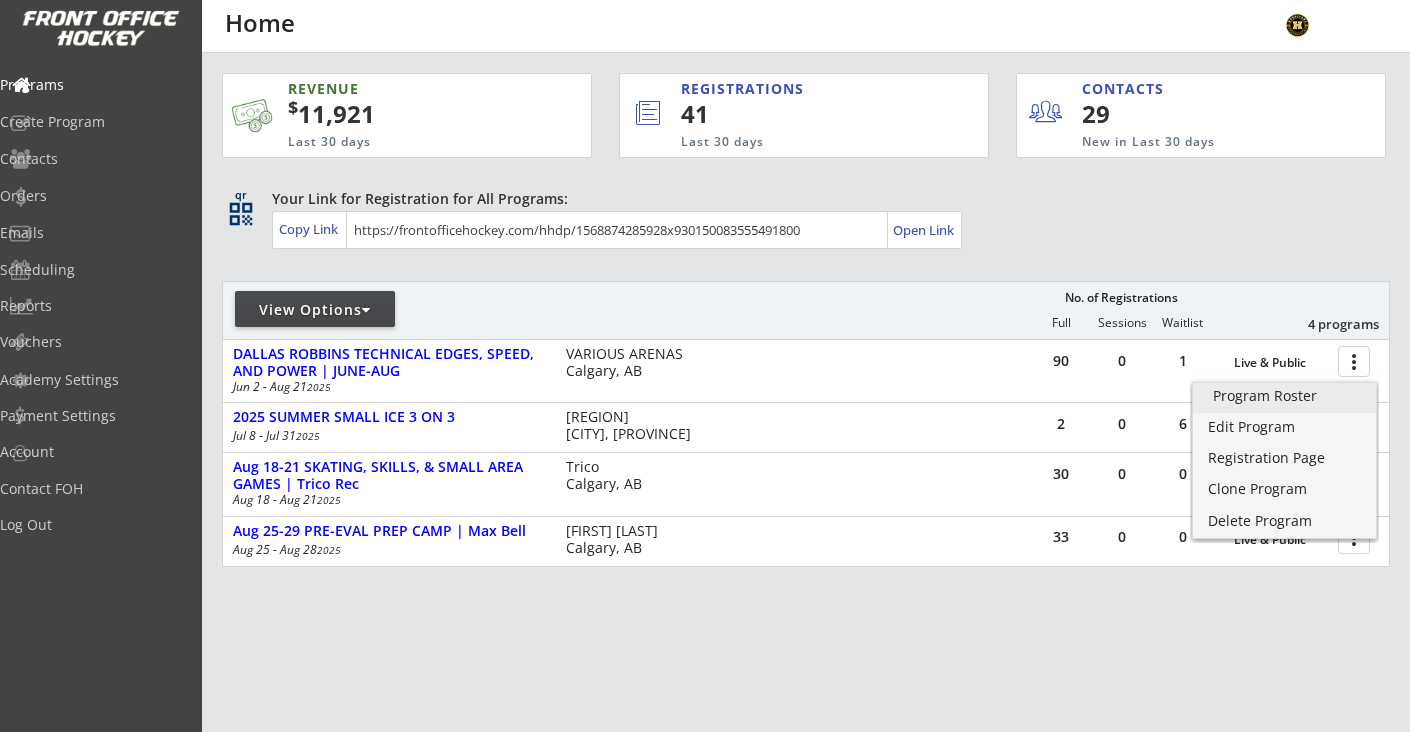 click on "Program Roster" at bounding box center [1284, 396] 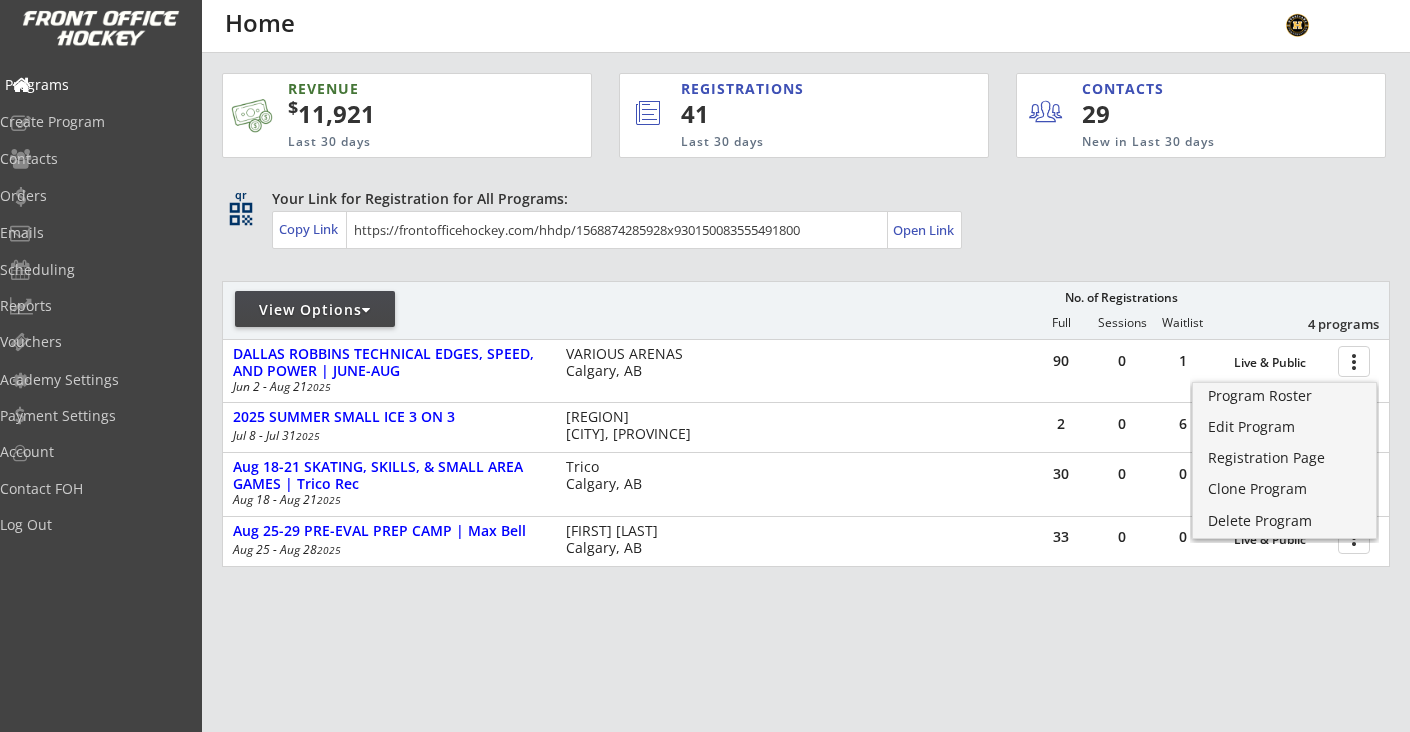 click on "Programs" at bounding box center [95, 86] 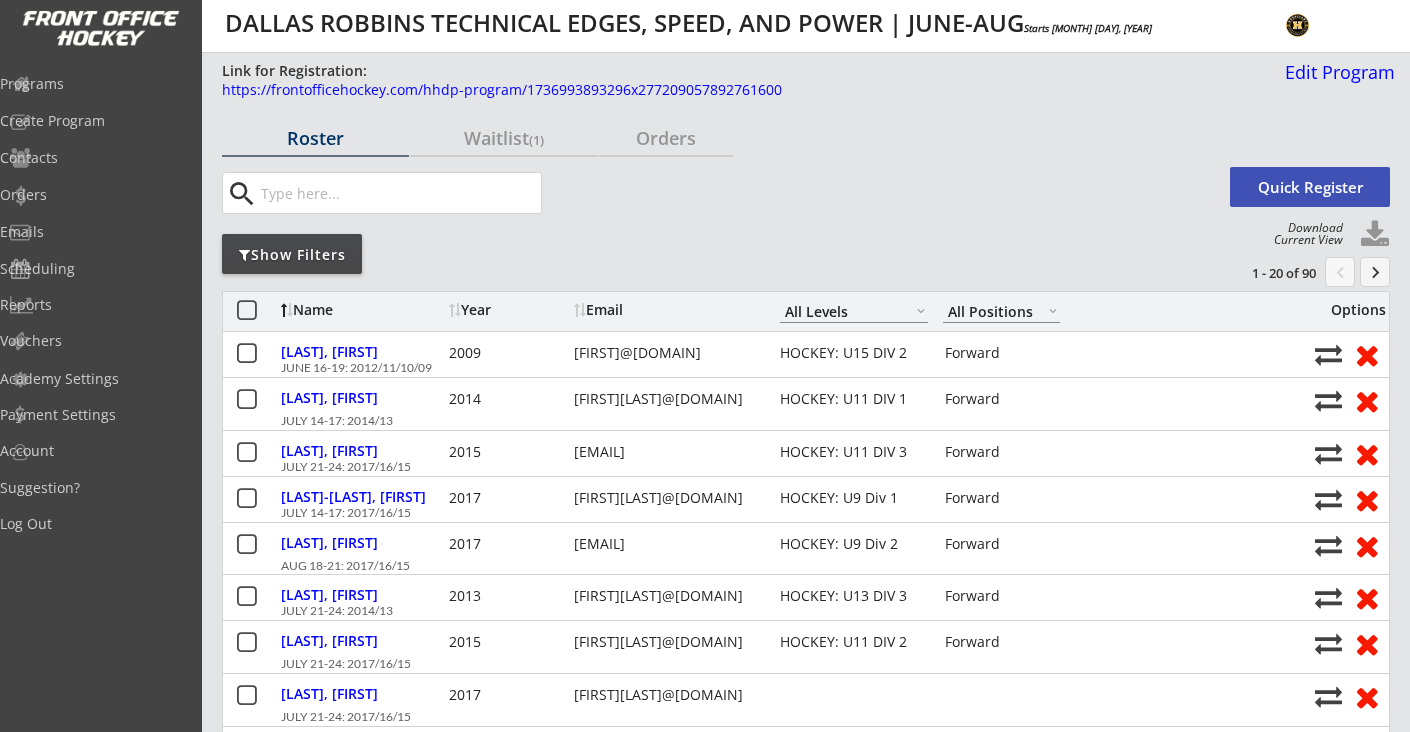scroll, scrollTop: 0, scrollLeft: 0, axis: both 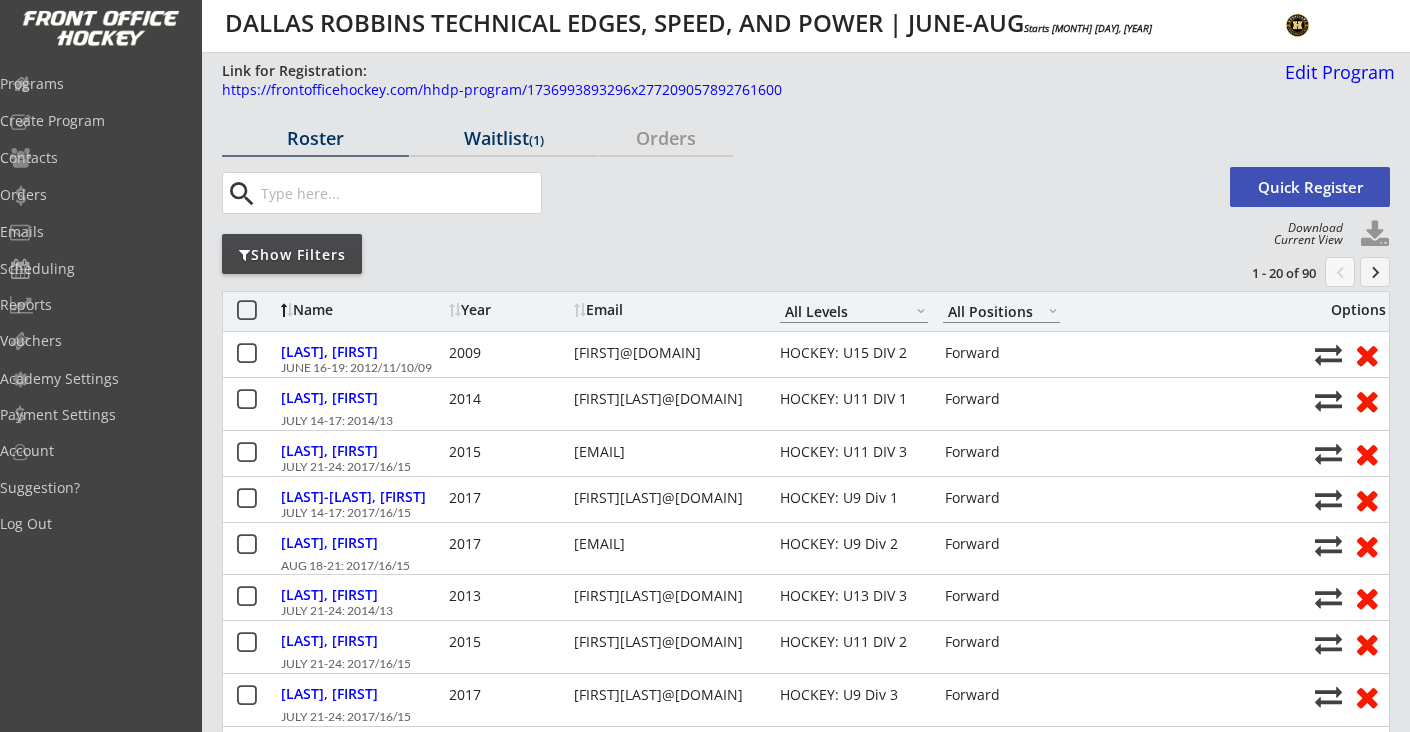 click on "Waitlist   (1)" at bounding box center [315, 138] 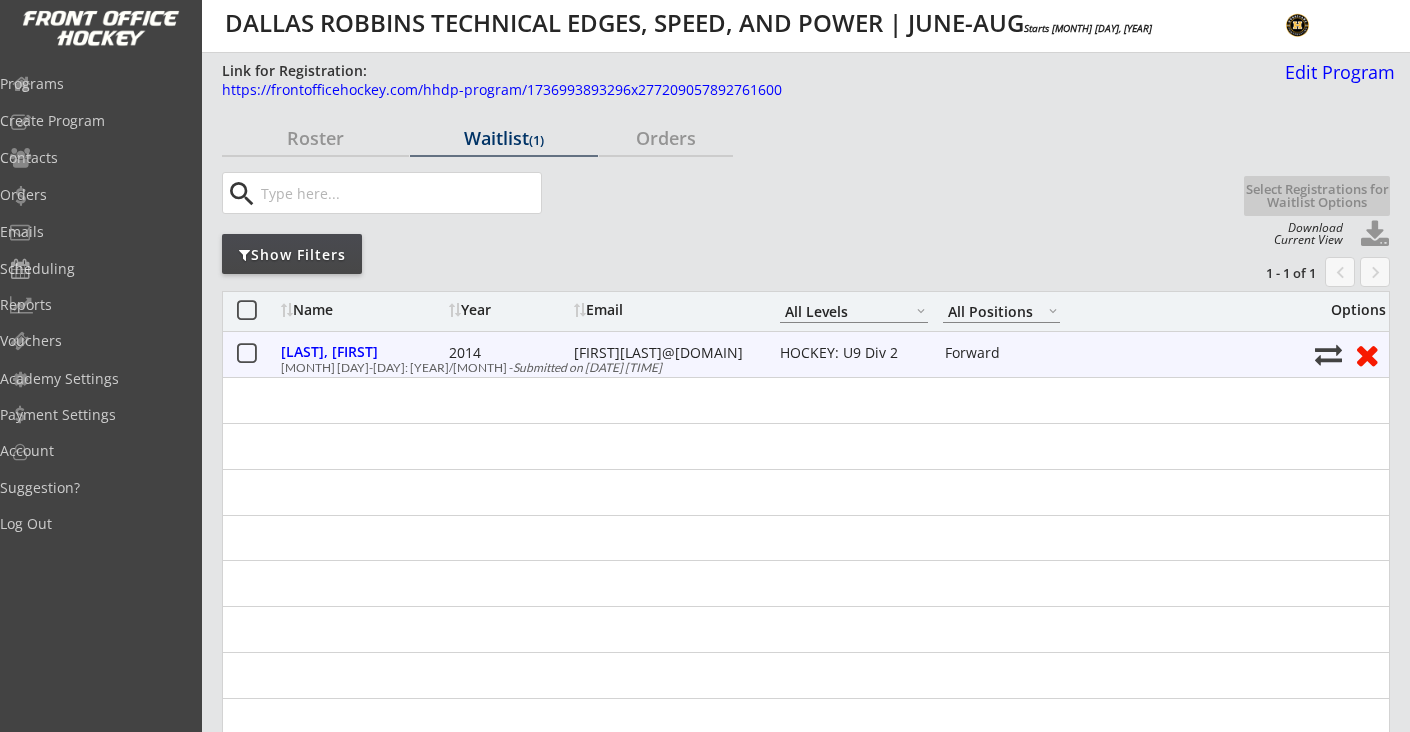 click at bounding box center [246, 354] 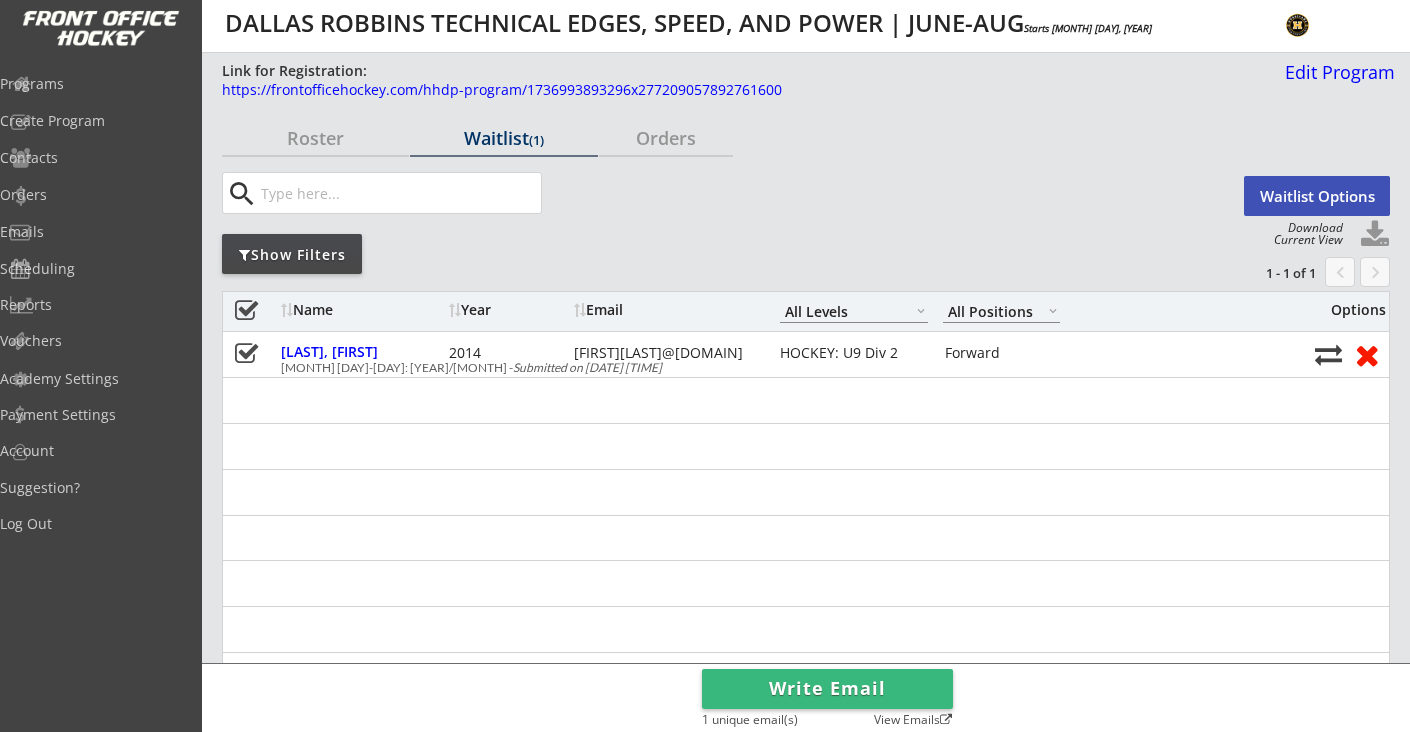 click on "Waitlist Options" at bounding box center (1317, 196) 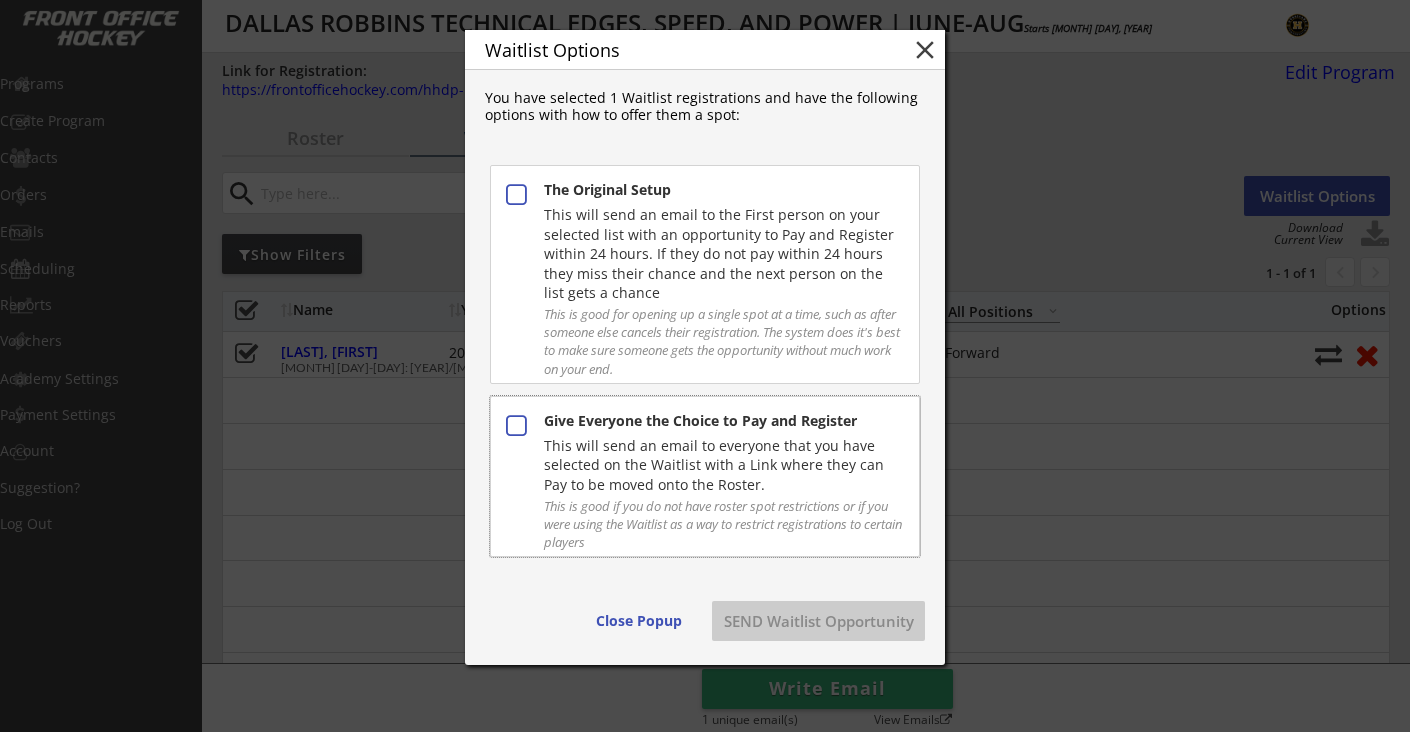 click on "This will send an email to everyone that you have selected on the Waitlist with a Link where they can Pay to be moved onto the Roster." at bounding box center (723, 421) 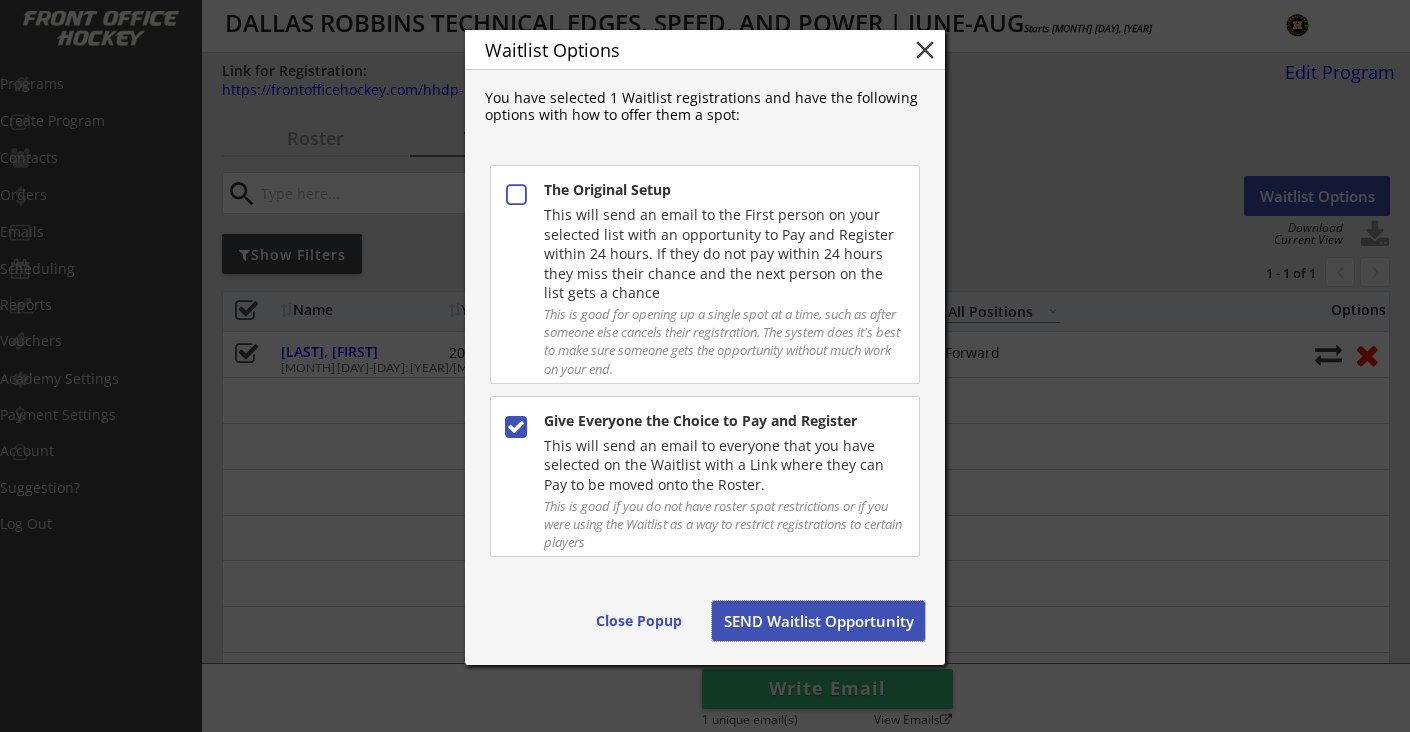click on "SEND Waitlist Opportunity" at bounding box center (818, 621) 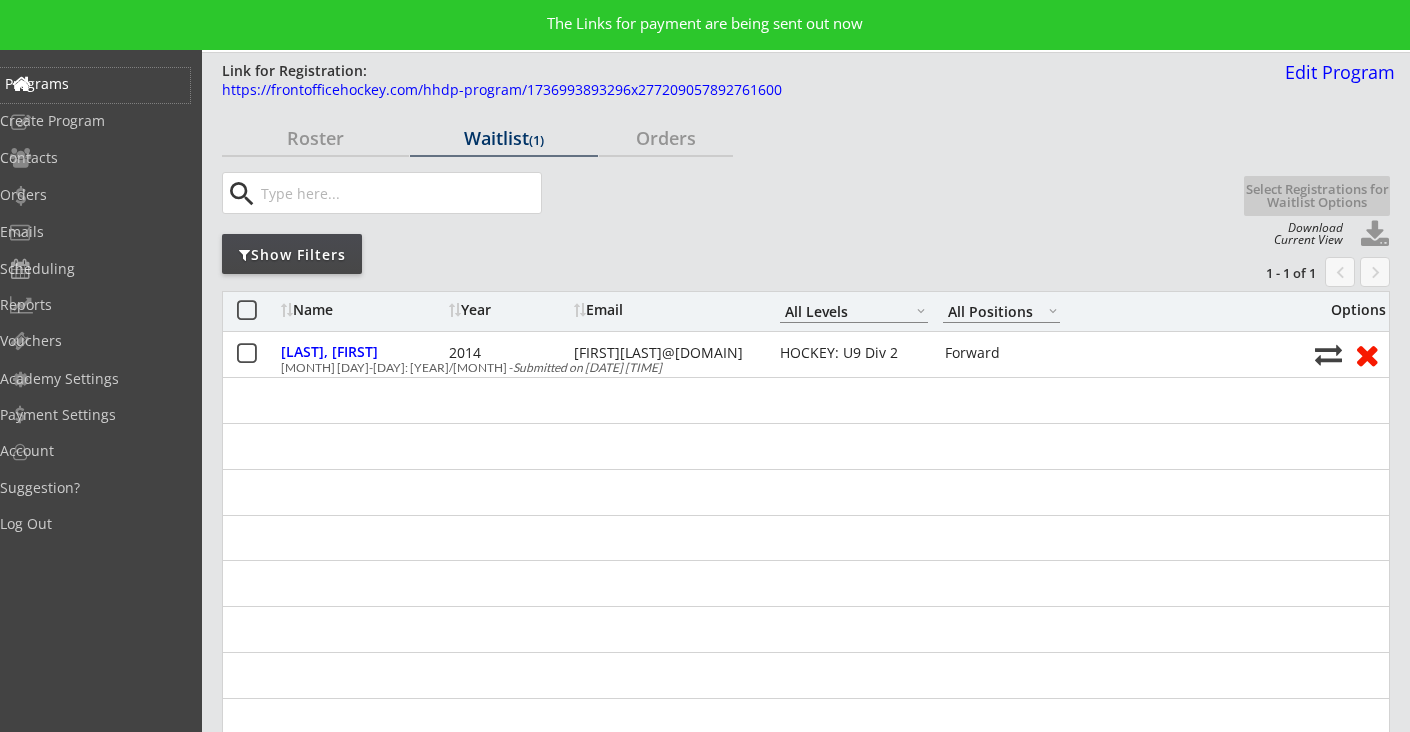 click on "Programs" at bounding box center (95, 84) 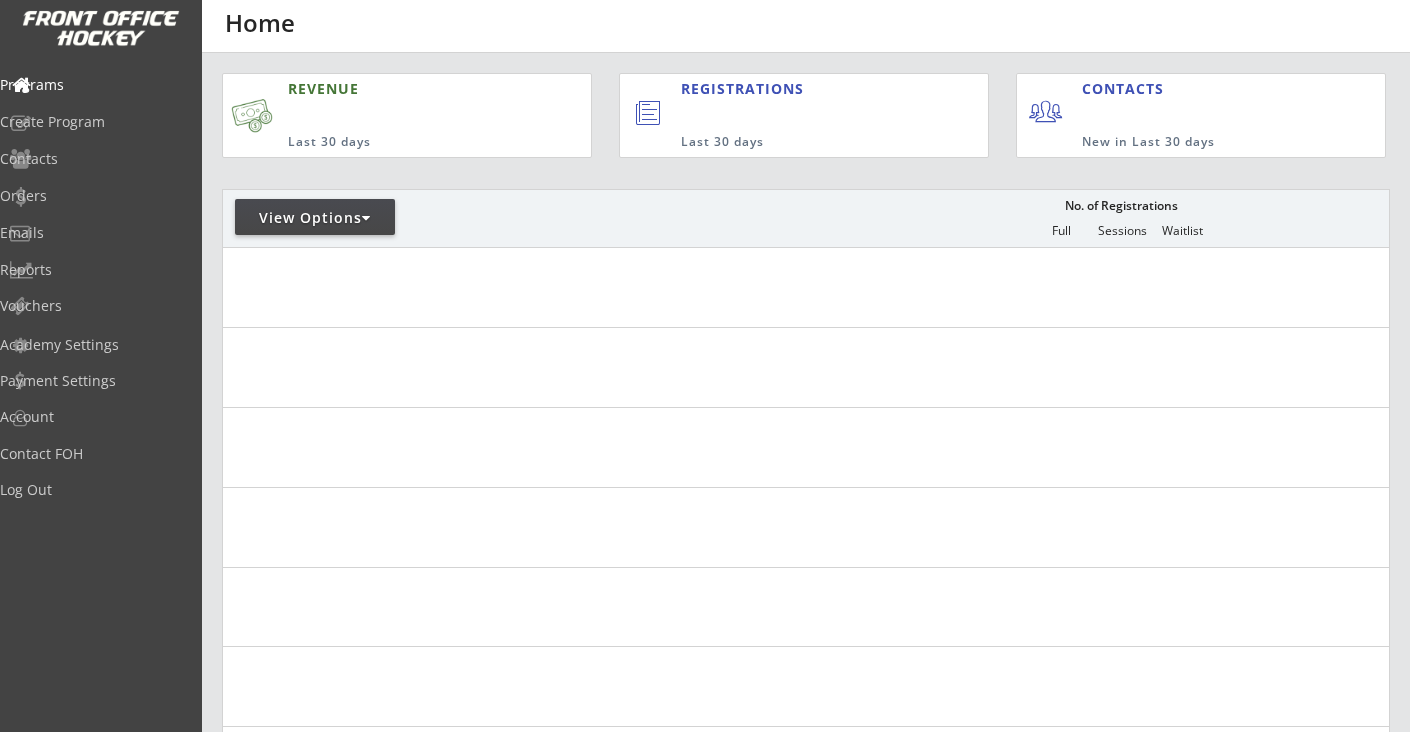 scroll, scrollTop: 0, scrollLeft: 0, axis: both 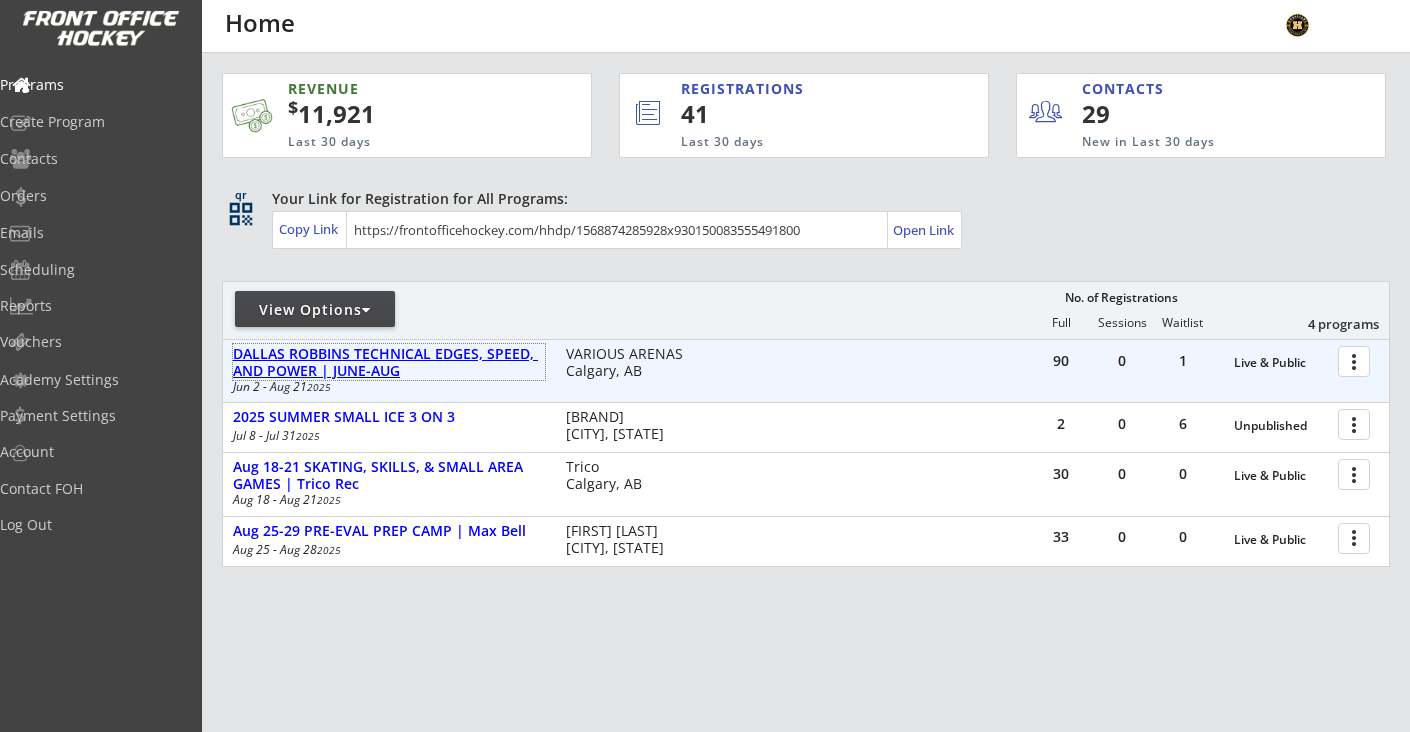 click on "DALLAS ROBBINS TECHNICAL EDGES, SPEED, AND POWER | JUNE-AUG" at bounding box center (389, 363) 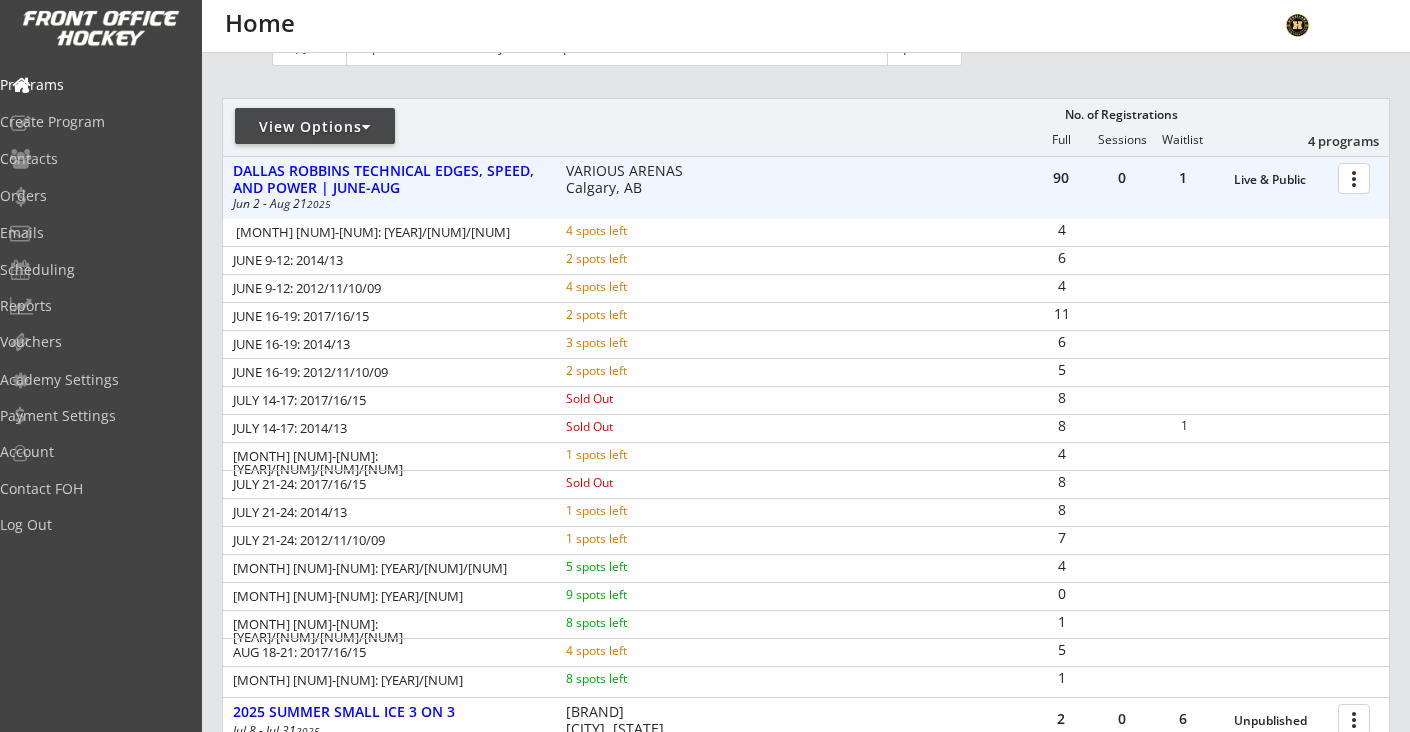 scroll, scrollTop: 193, scrollLeft: 0, axis: vertical 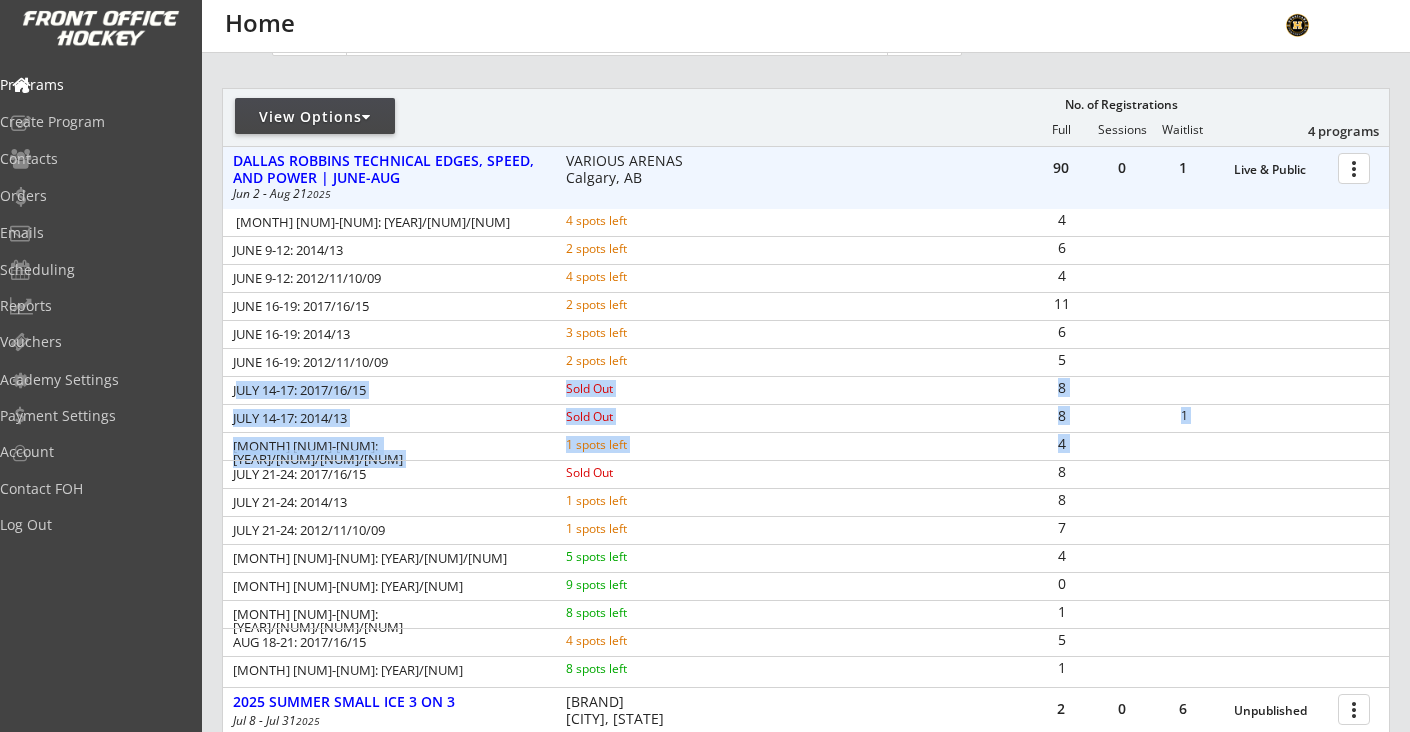 drag, startPoint x: 235, startPoint y: 390, endPoint x: 916, endPoint y: 439, distance: 682.76056 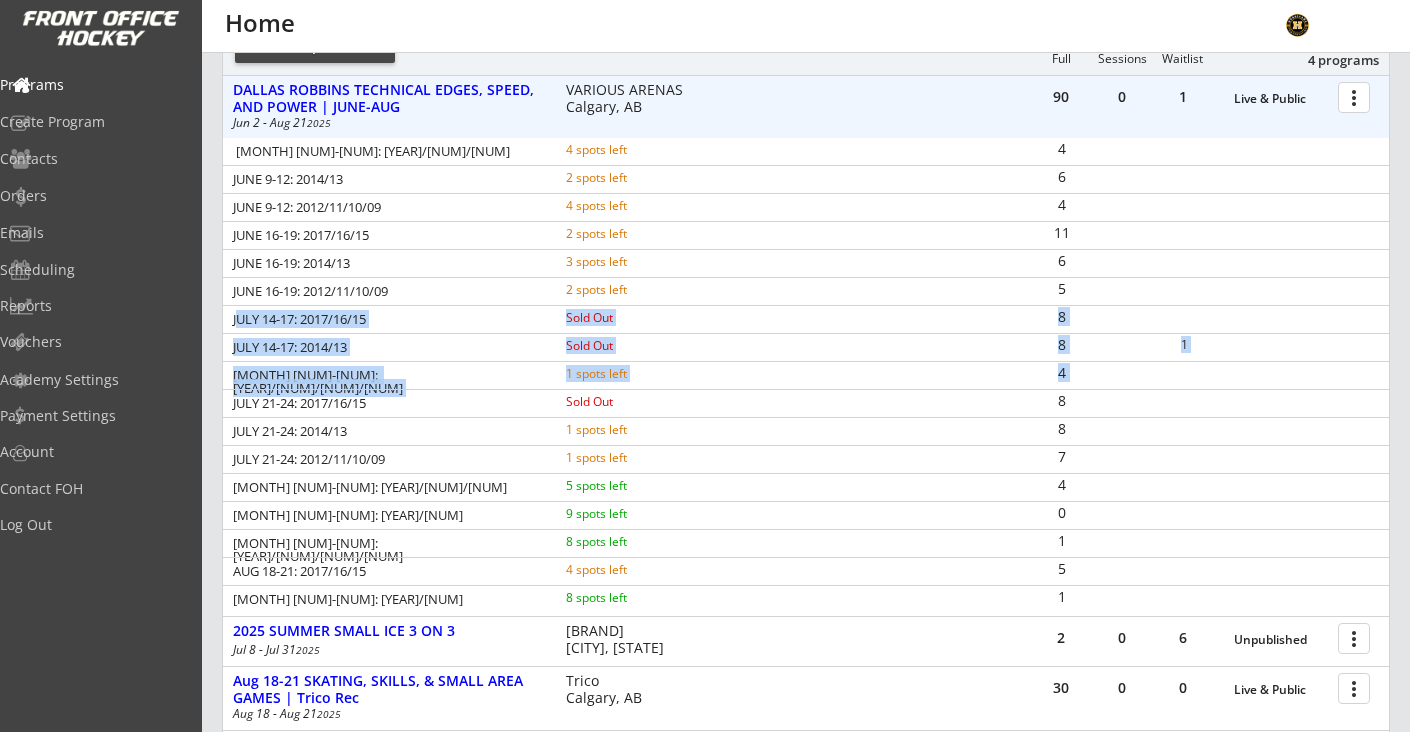scroll, scrollTop: 277, scrollLeft: 0, axis: vertical 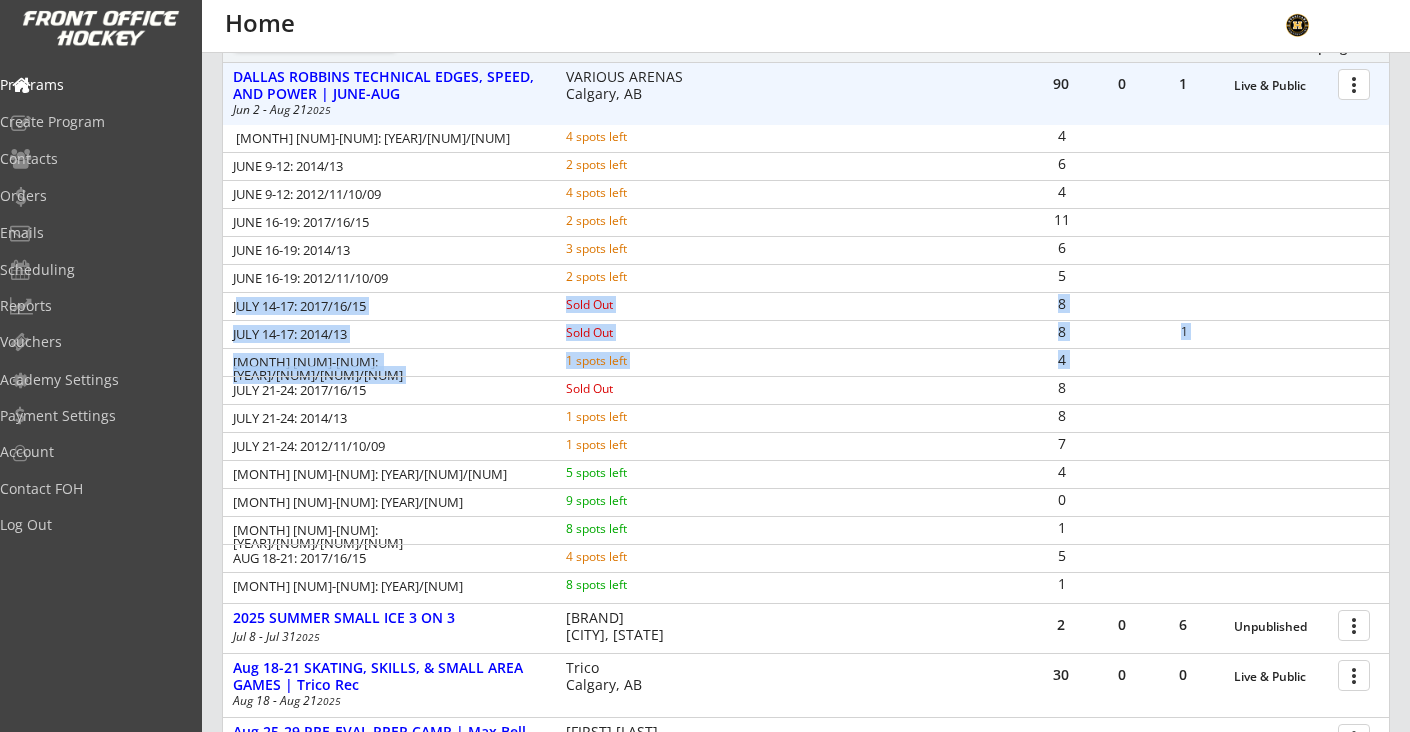 click on "JULY 14-17: 2017/16/15 Sold Out 8" at bounding box center (806, 306) 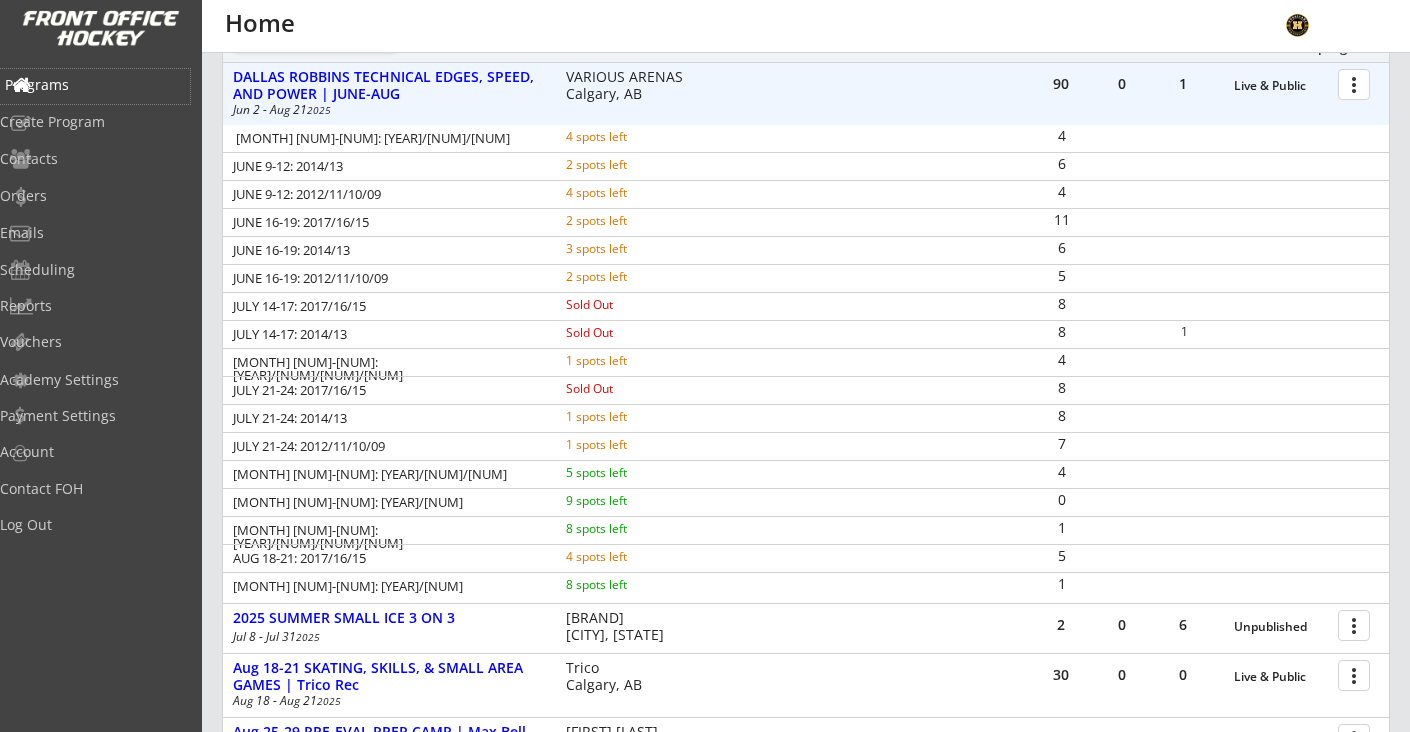 click on "Programs" at bounding box center [95, 85] 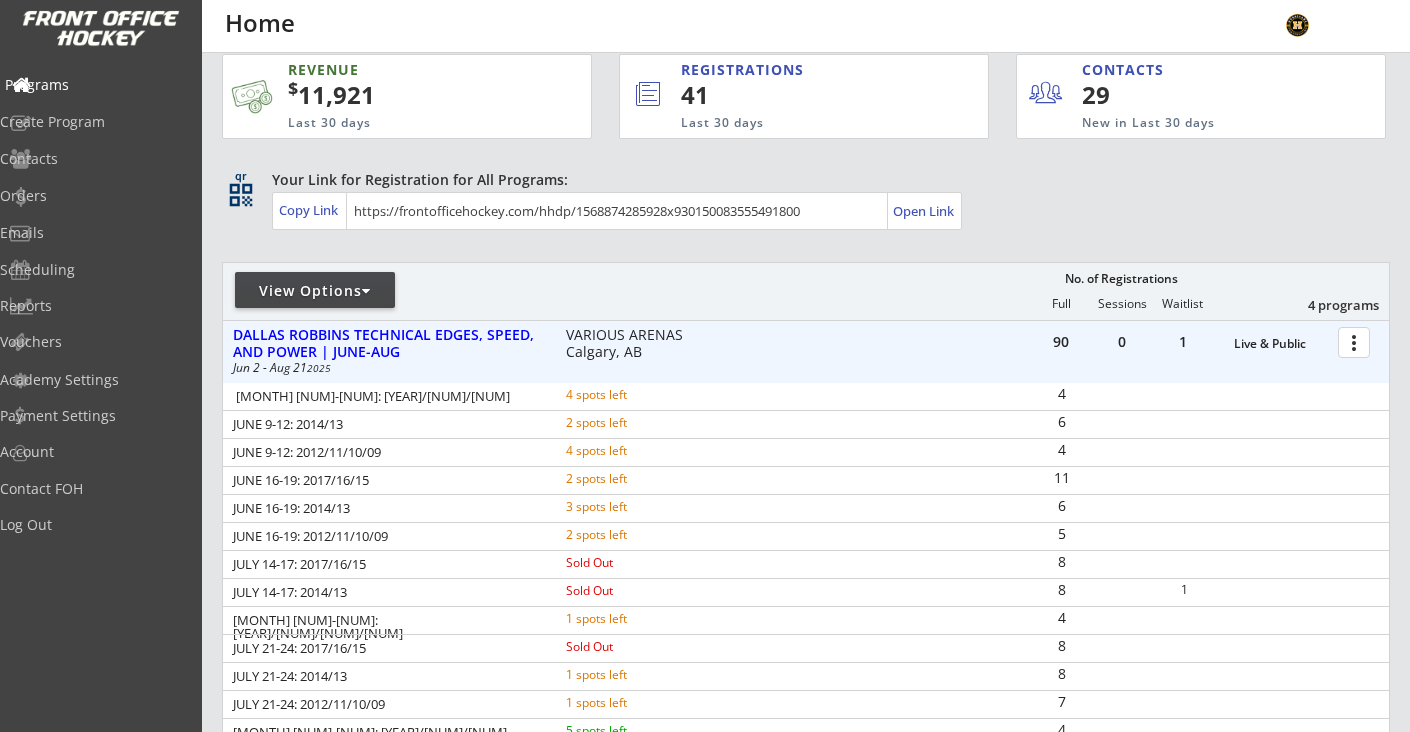 scroll, scrollTop: 0, scrollLeft: 0, axis: both 